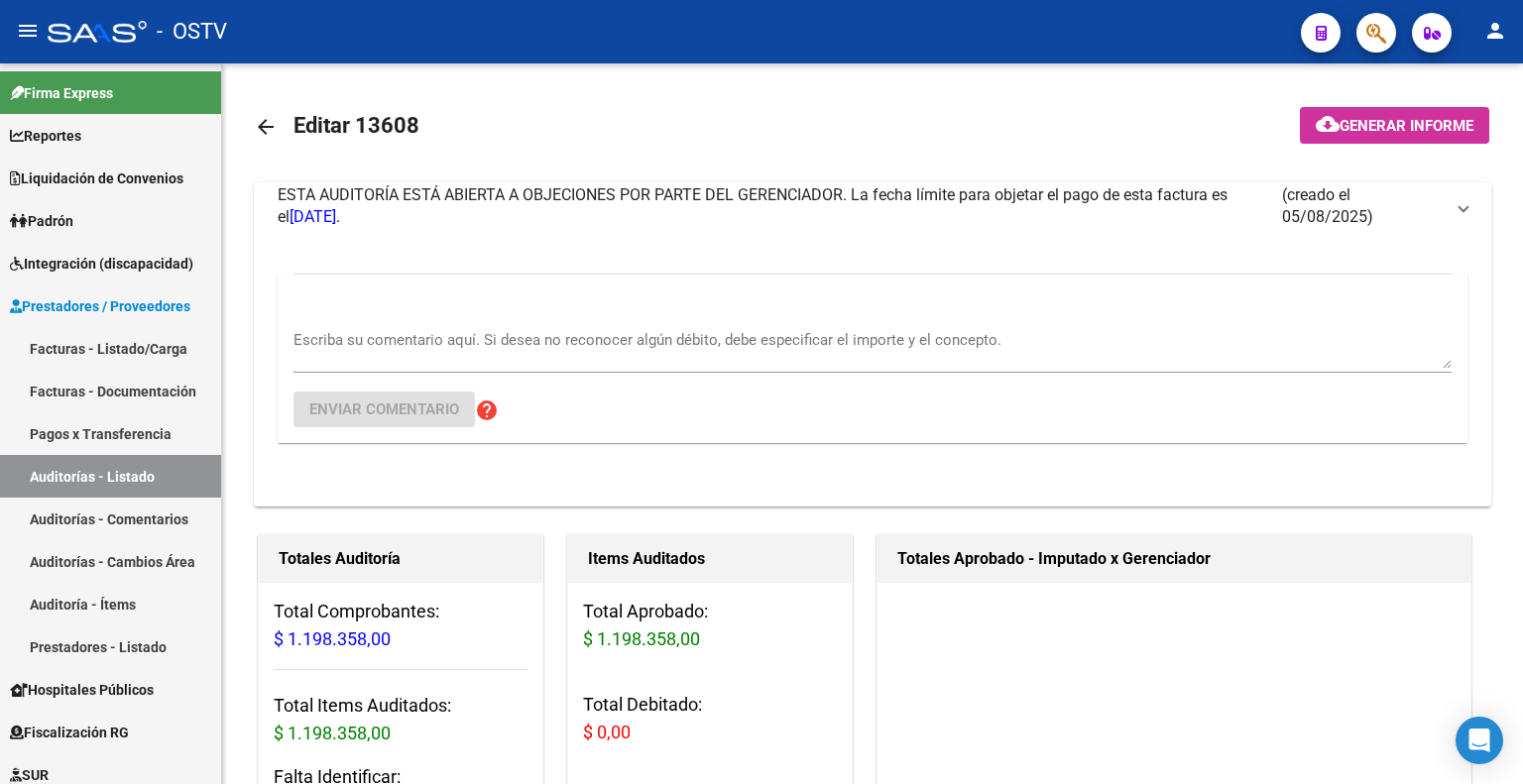 scroll, scrollTop: 0, scrollLeft: 0, axis: both 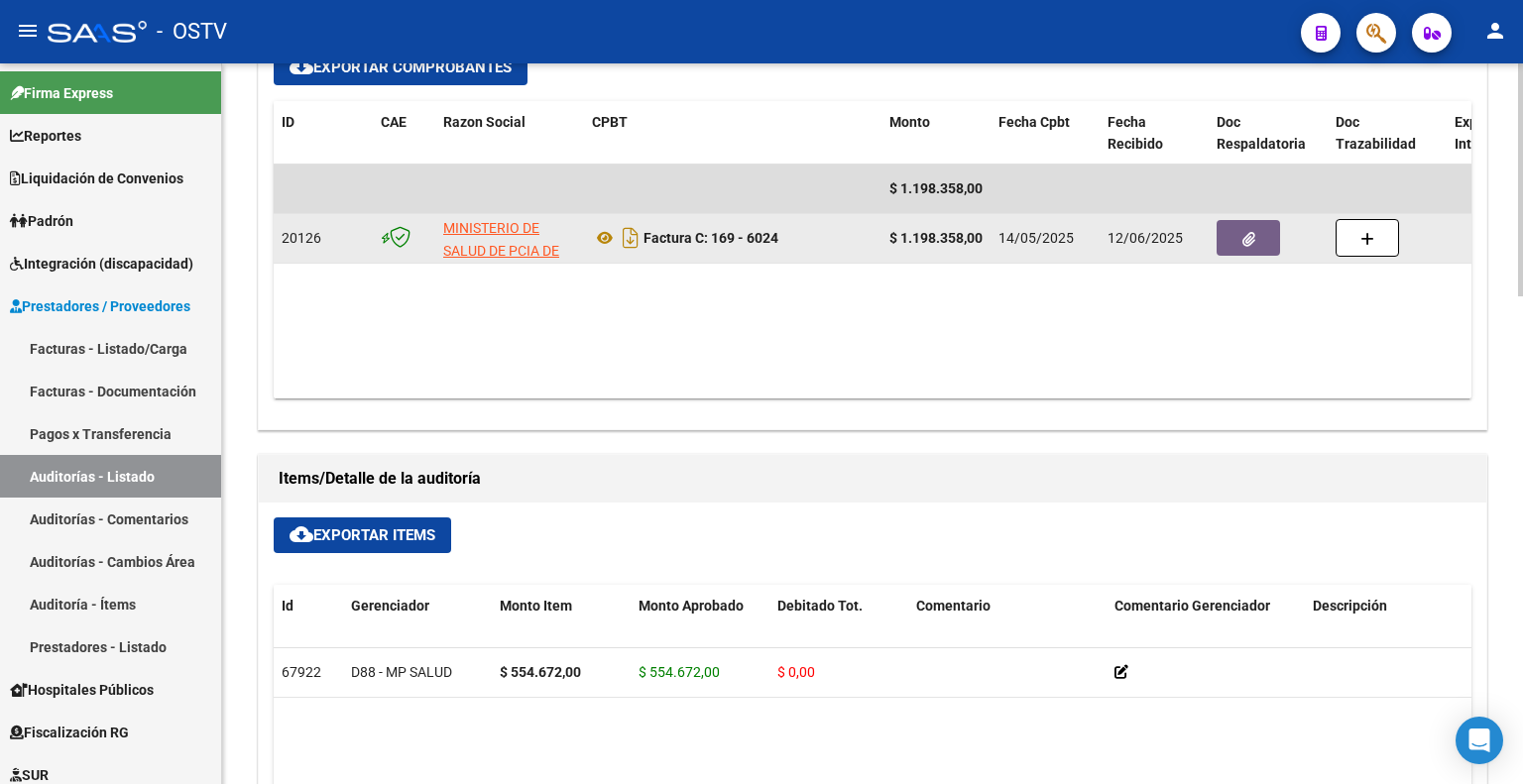 click 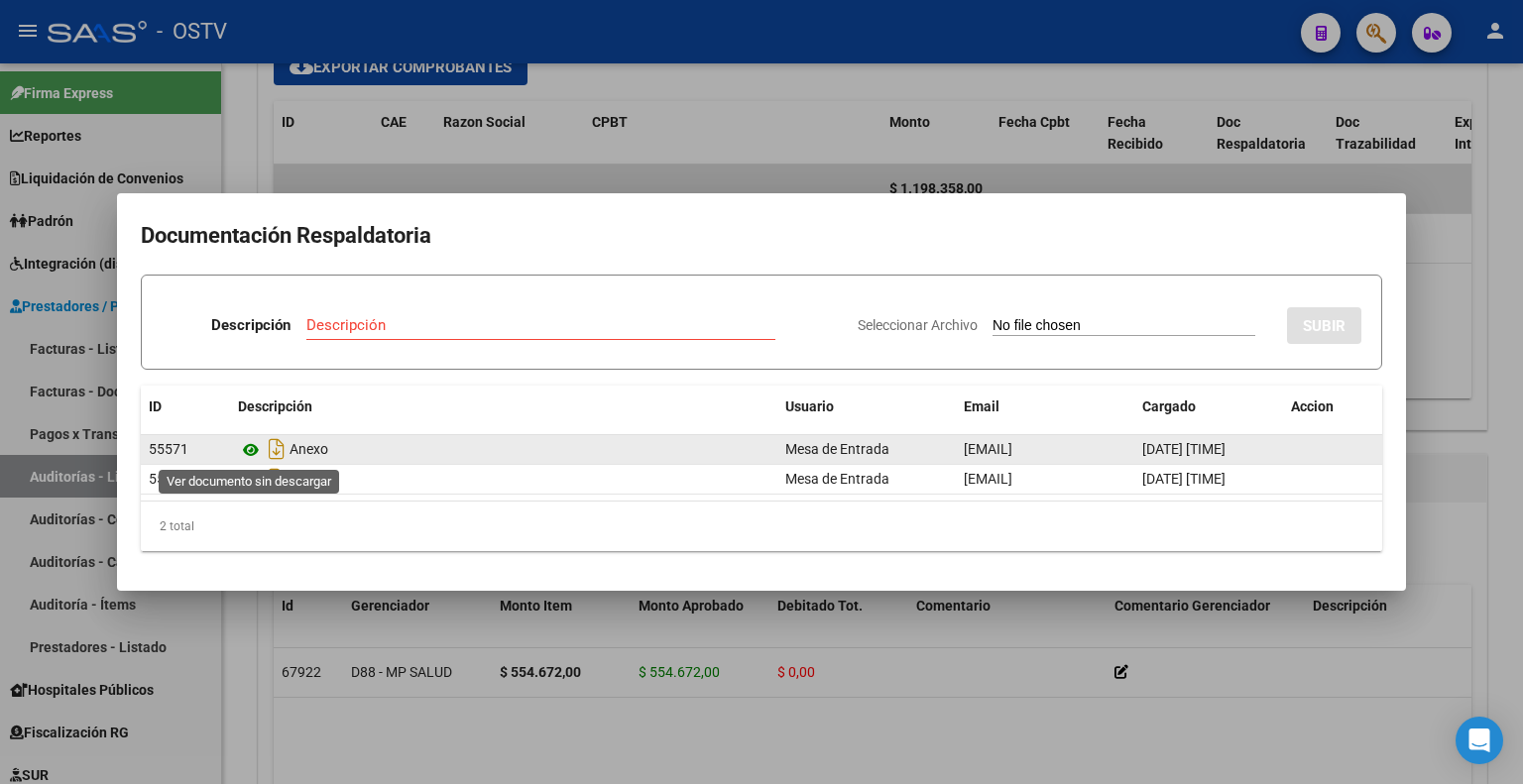 click 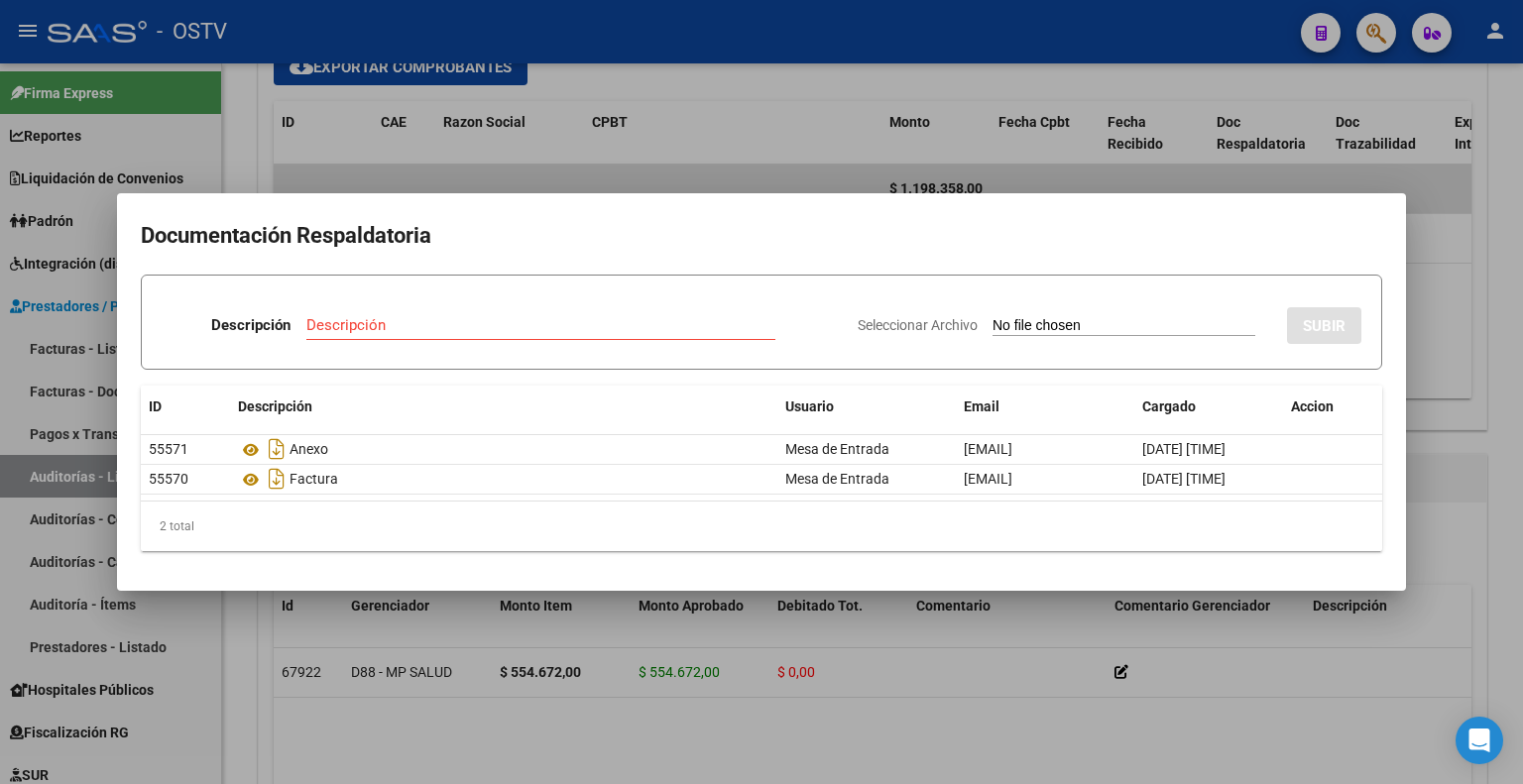 click at bounding box center [762, 392] 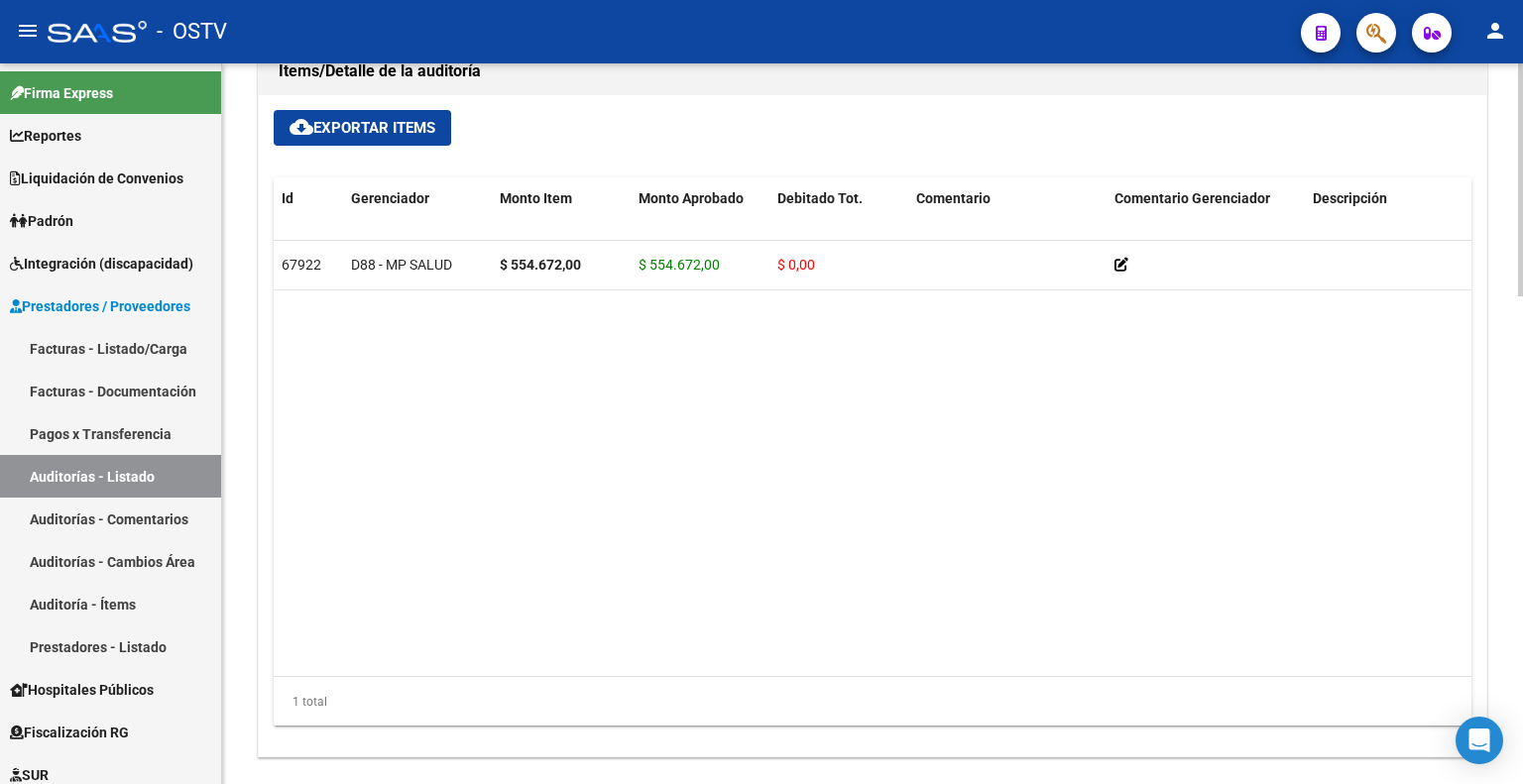 scroll, scrollTop: 1511, scrollLeft: 0, axis: vertical 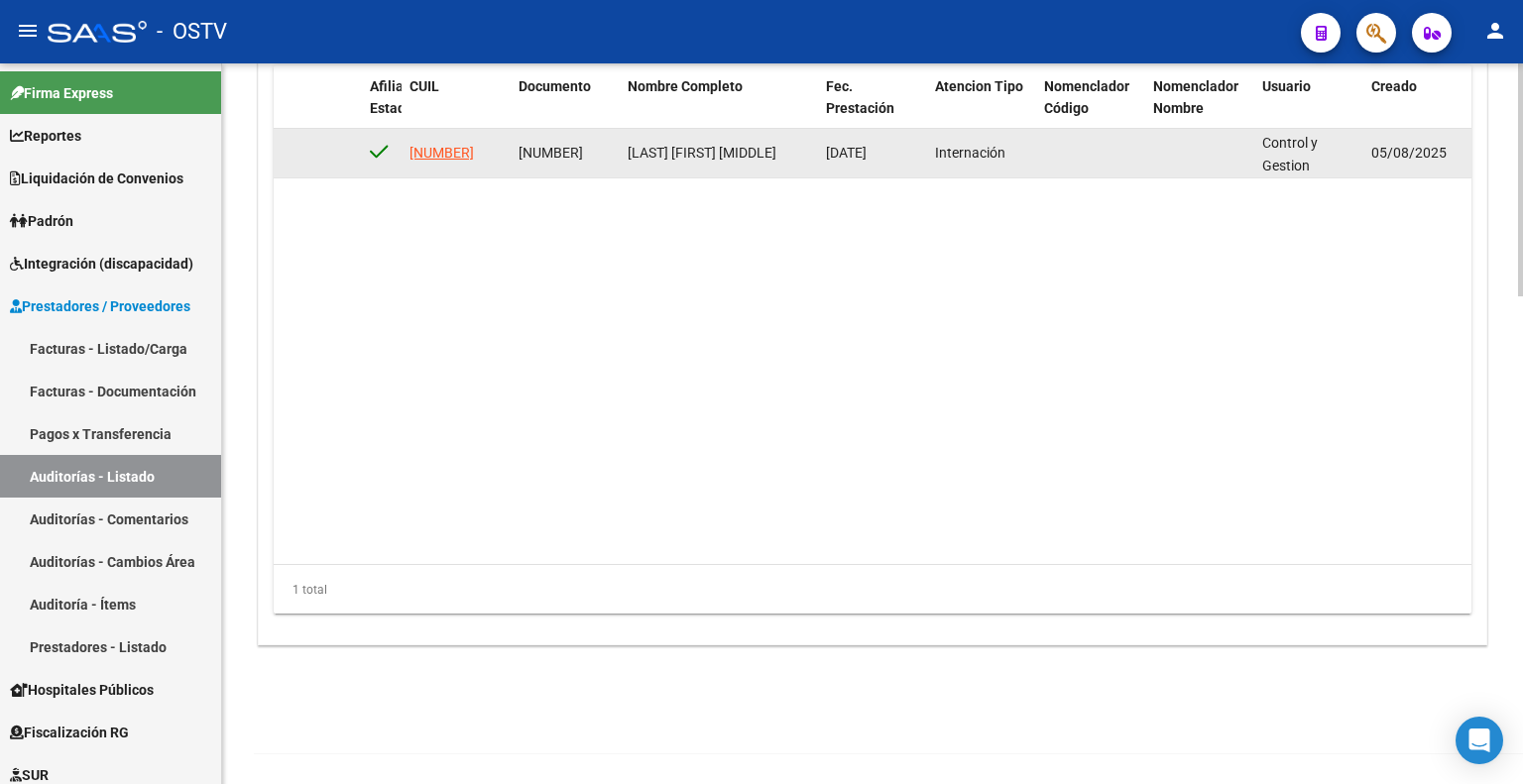 drag, startPoint x: 495, startPoint y: 143, endPoint x: 451, endPoint y: 147, distance: 44.181444 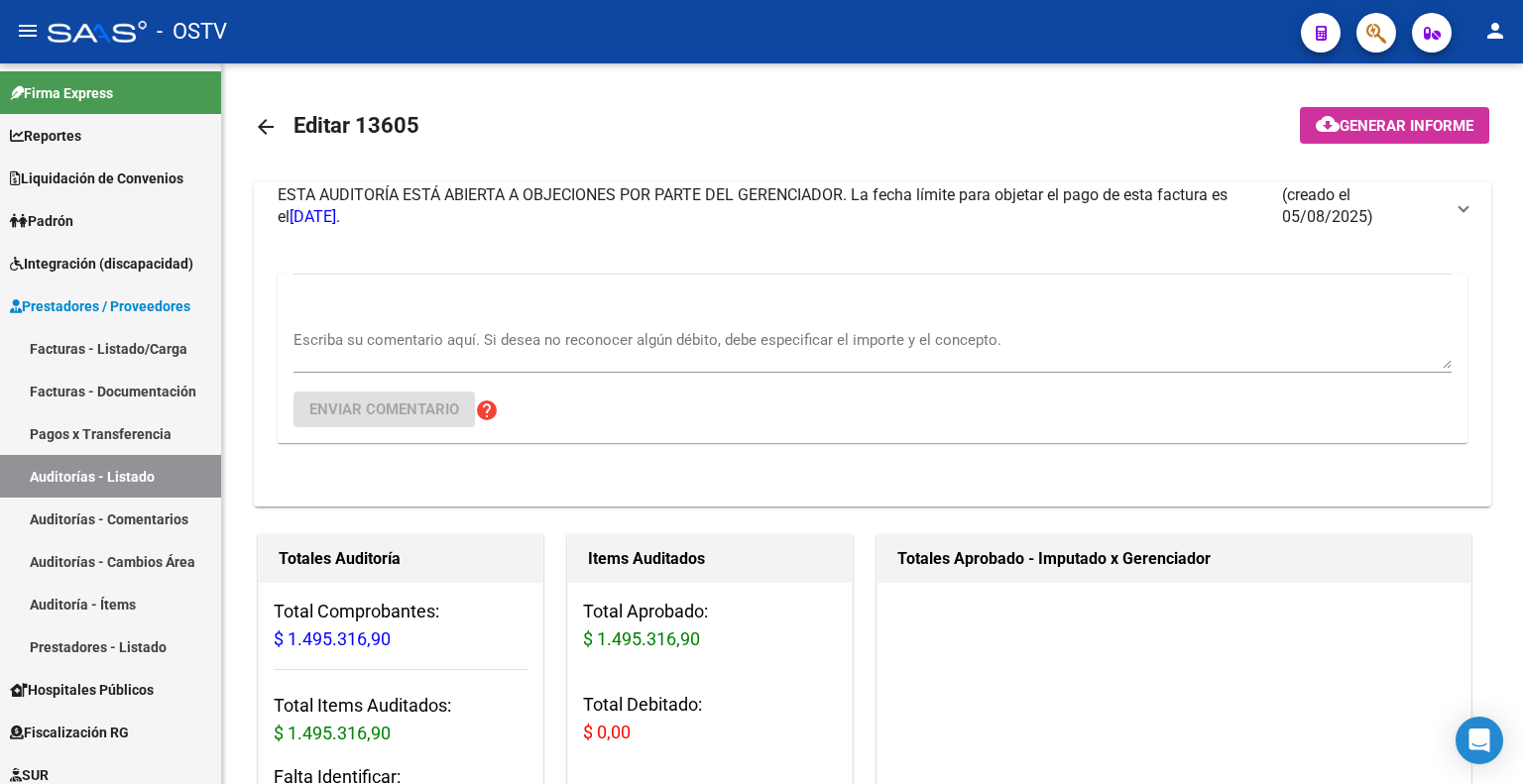 scroll, scrollTop: 0, scrollLeft: 0, axis: both 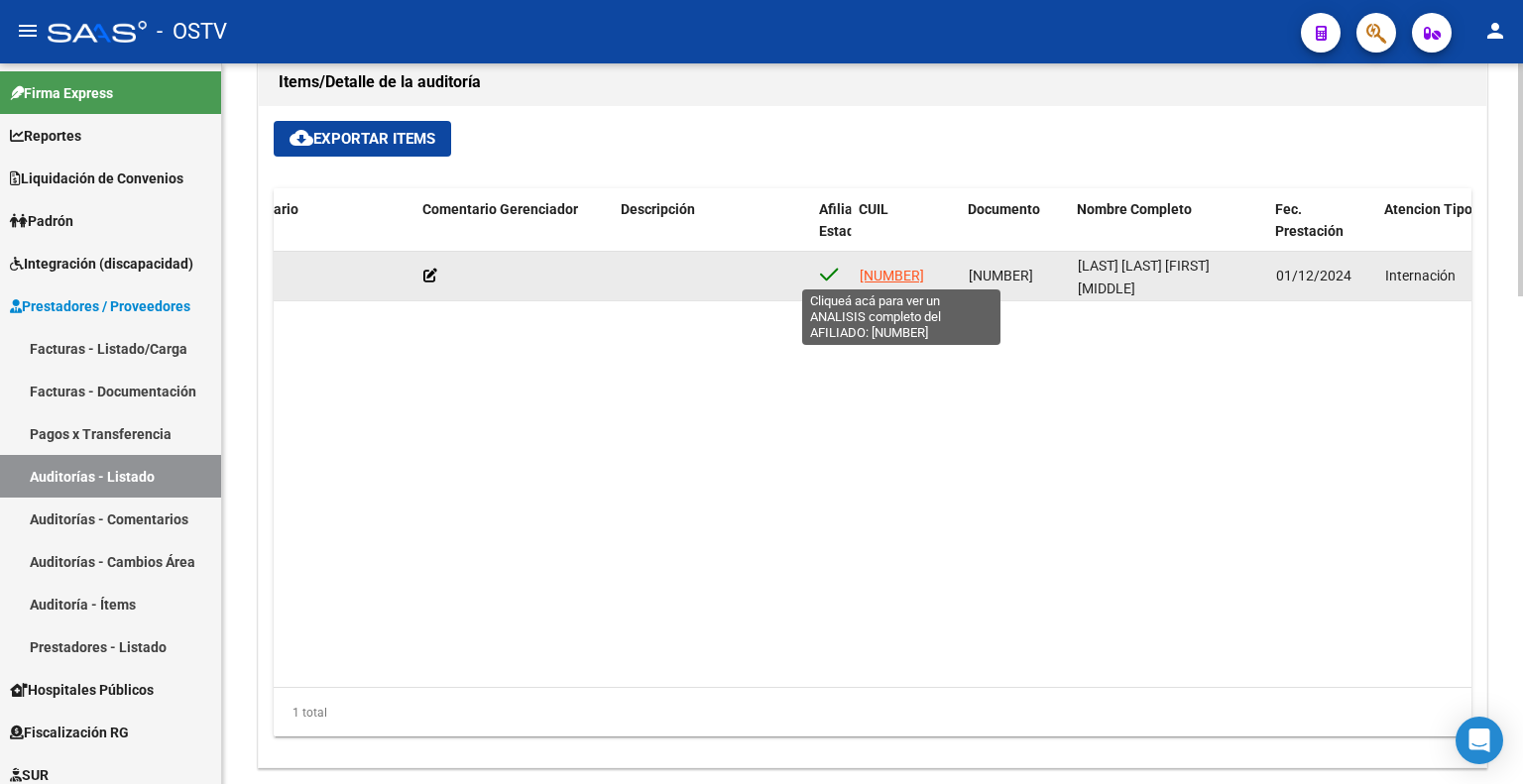 drag, startPoint x: 940, startPoint y: 269, endPoint x: 856, endPoint y: 269, distance: 84 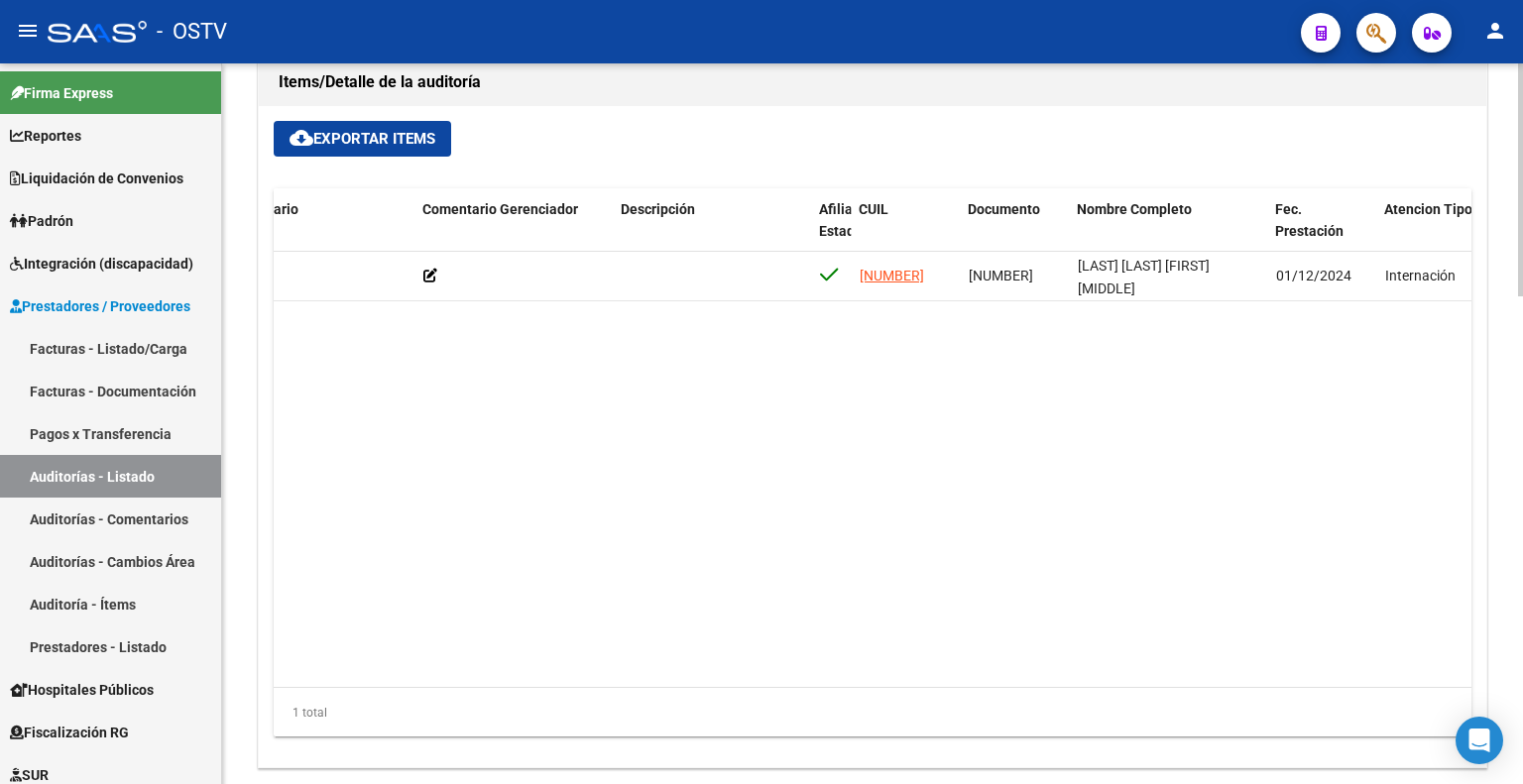 click on "67919  D88 - MP SALUD $ 1.495.316,90 $ 1.495.316,90 $ 0,00         20321616462  32161646   PONCE MENDOZA LEONARDO MATIAS   01/12/2024   Internación  Control y Gestion  Hospitales Públicos (OSTV)   05/08/2025   Hospitales de Autogestión" 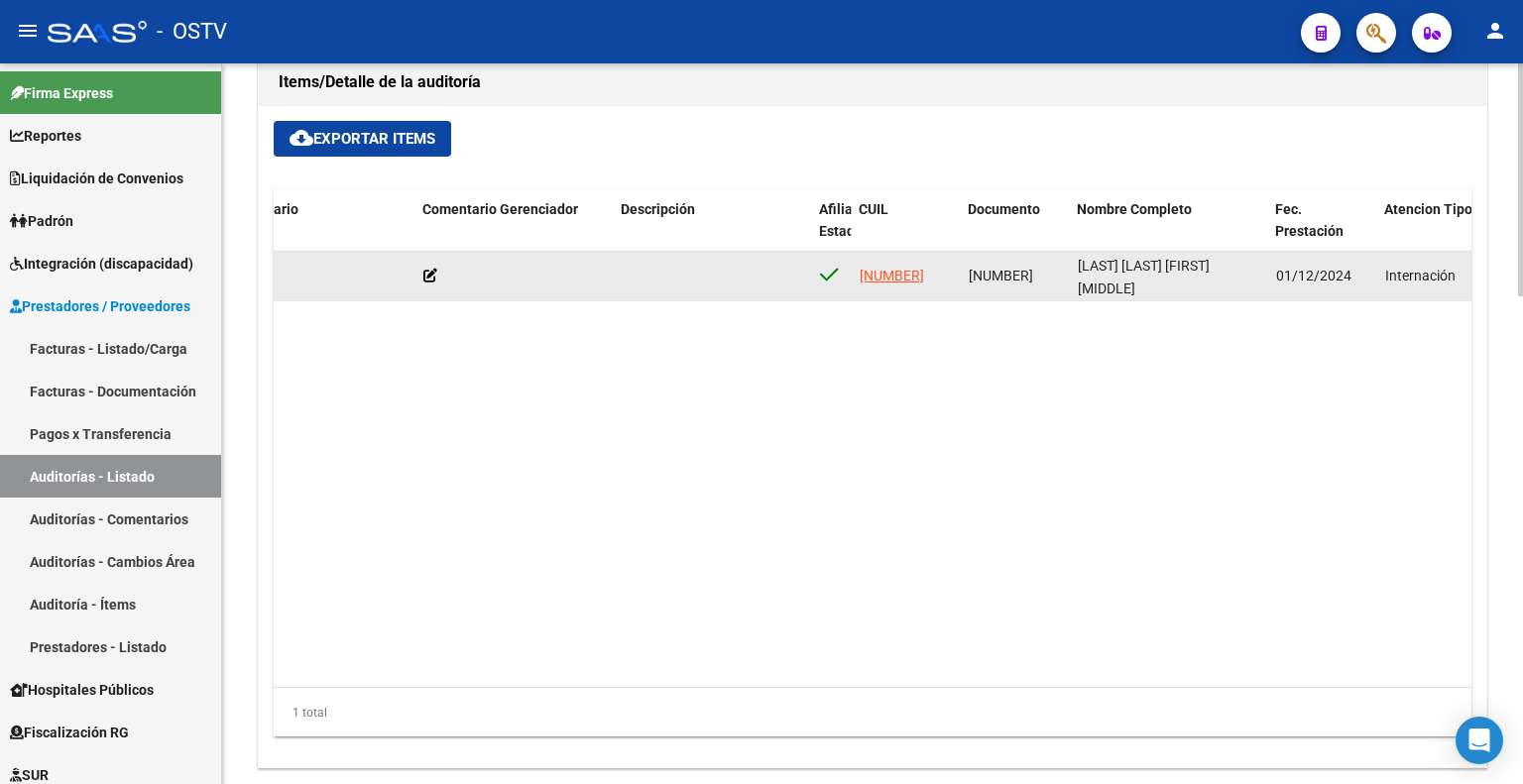 drag, startPoint x: 946, startPoint y: 266, endPoint x: 857, endPoint y: 268, distance: 89.02247 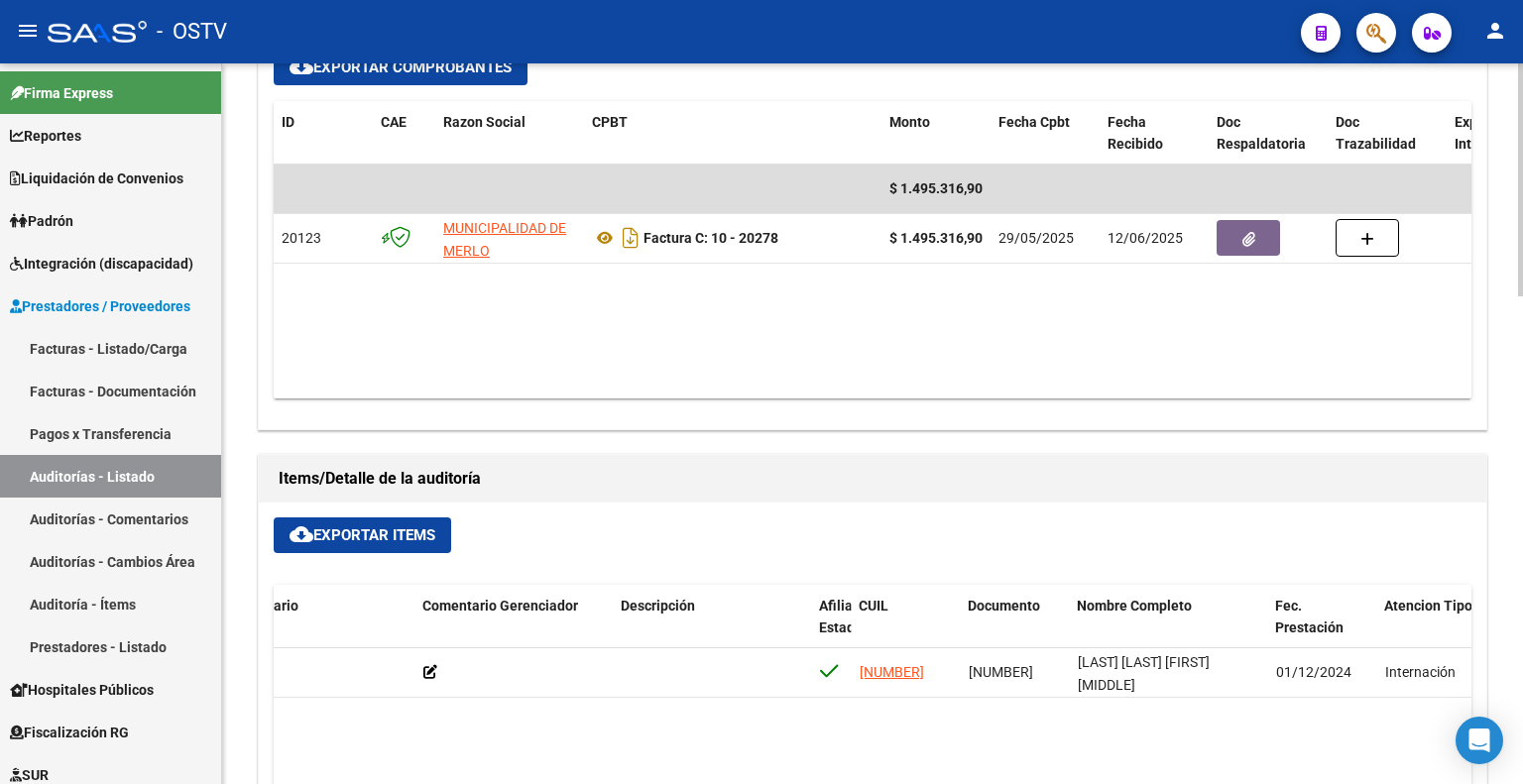 scroll, scrollTop: 892, scrollLeft: 0, axis: vertical 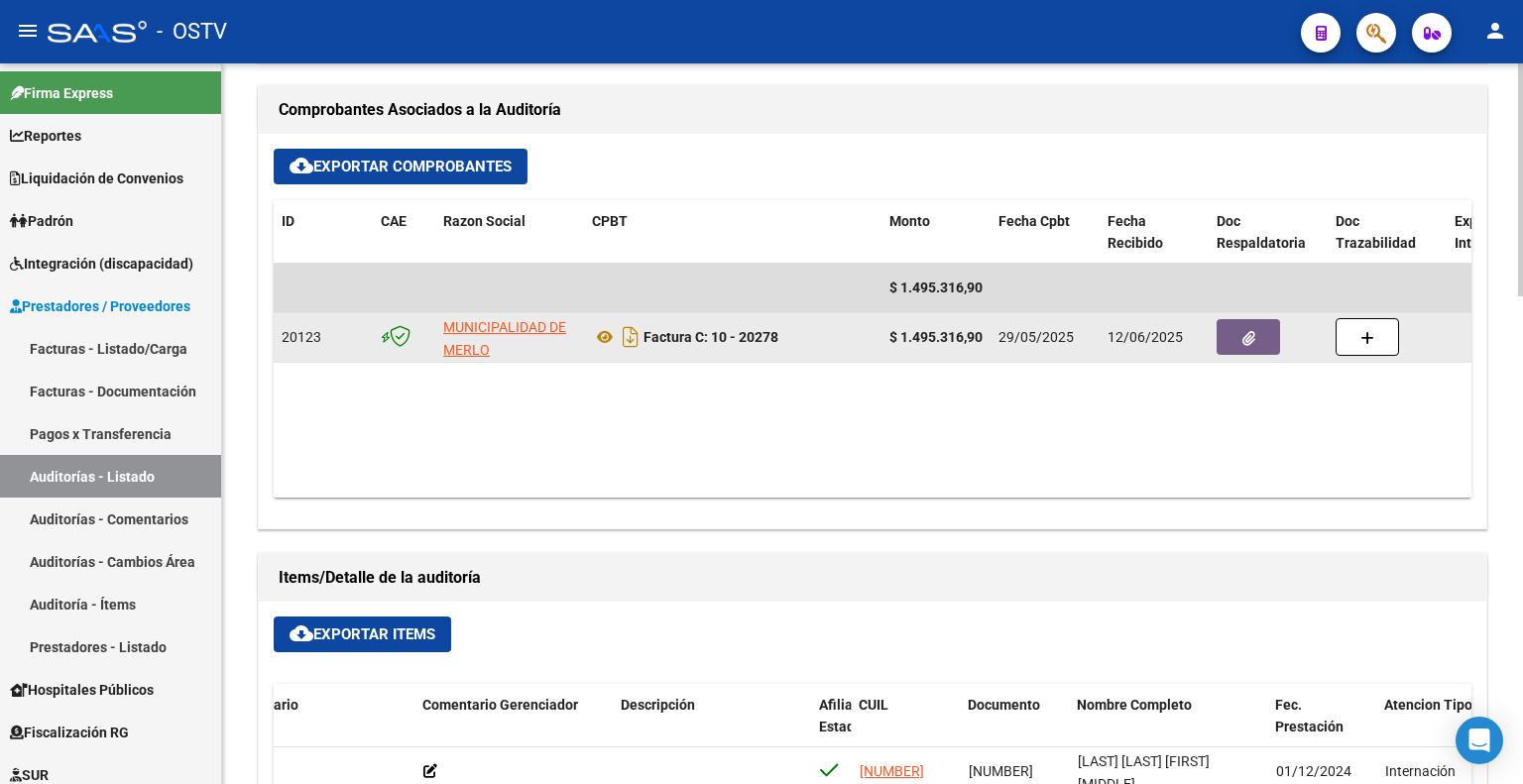 click 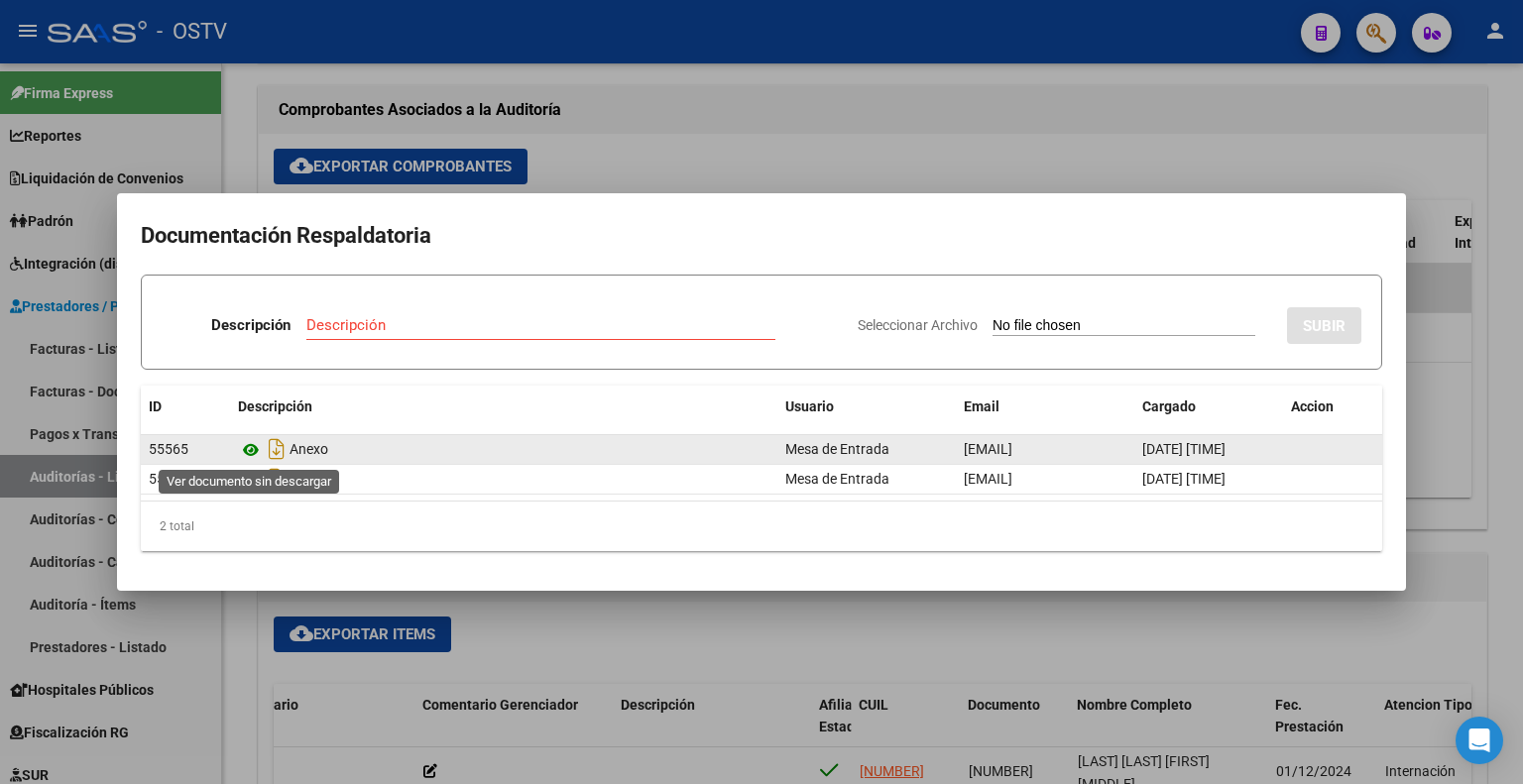 click 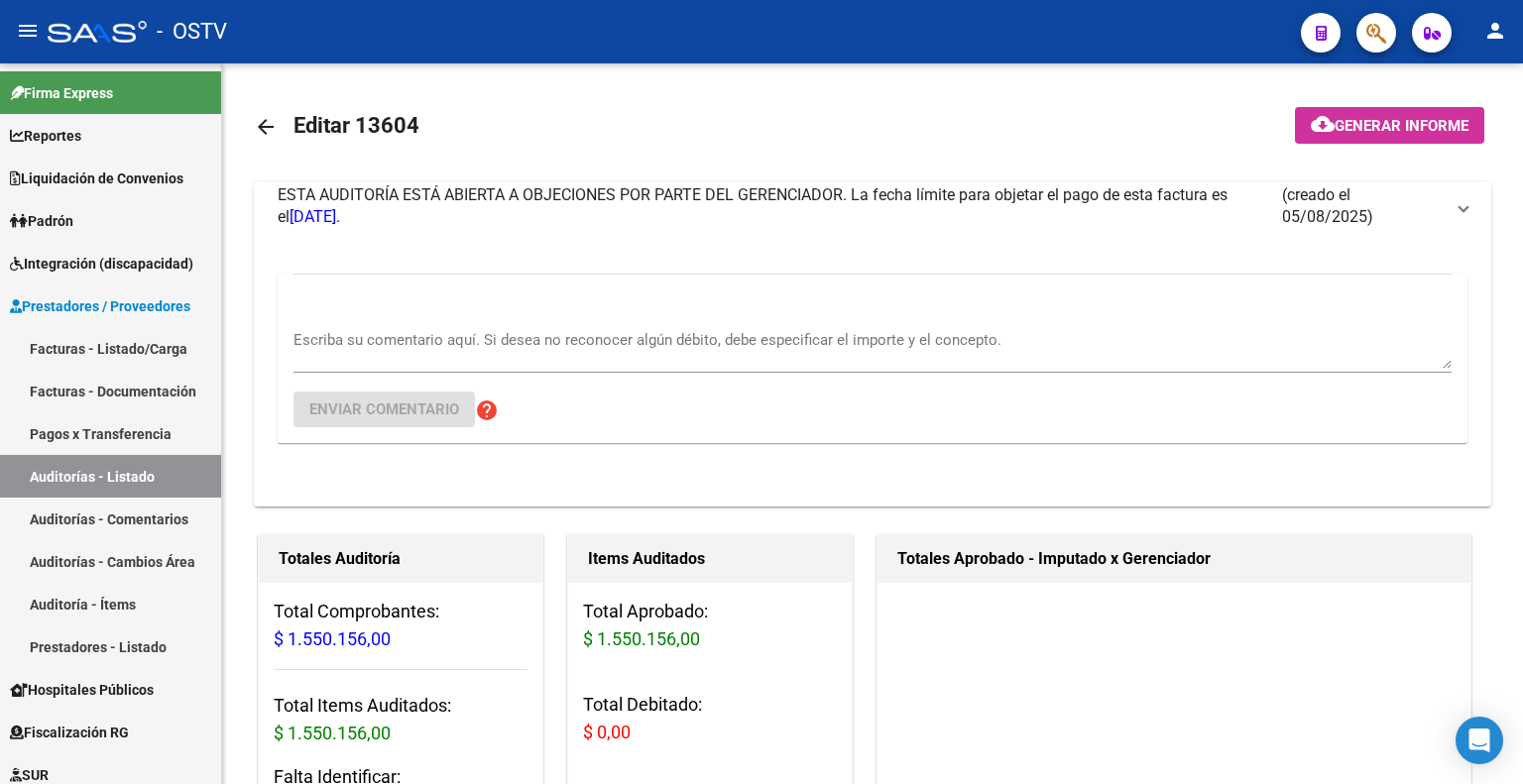scroll, scrollTop: 0, scrollLeft: 0, axis: both 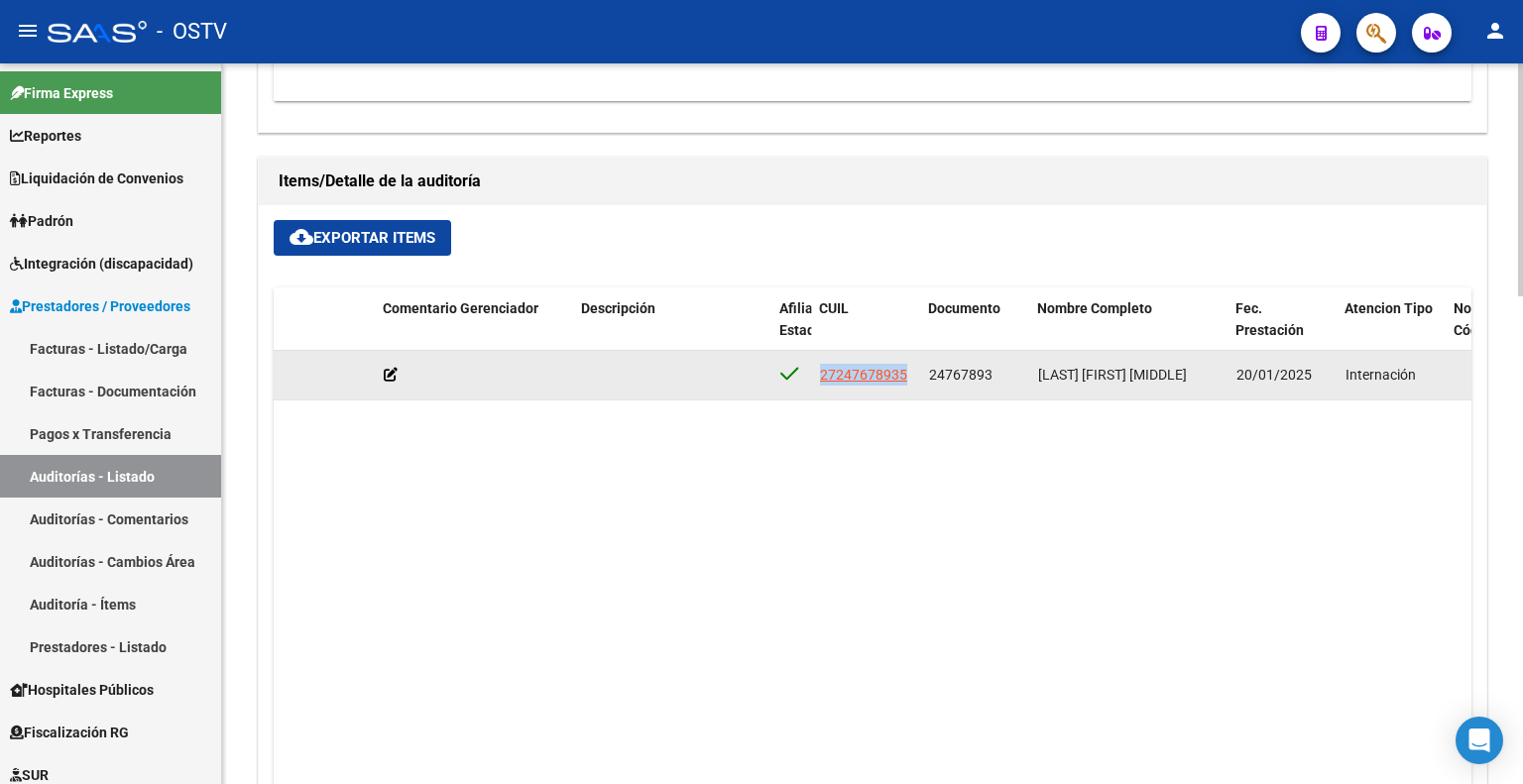 drag, startPoint x: 907, startPoint y: 368, endPoint x: 790, endPoint y: 368, distance: 117 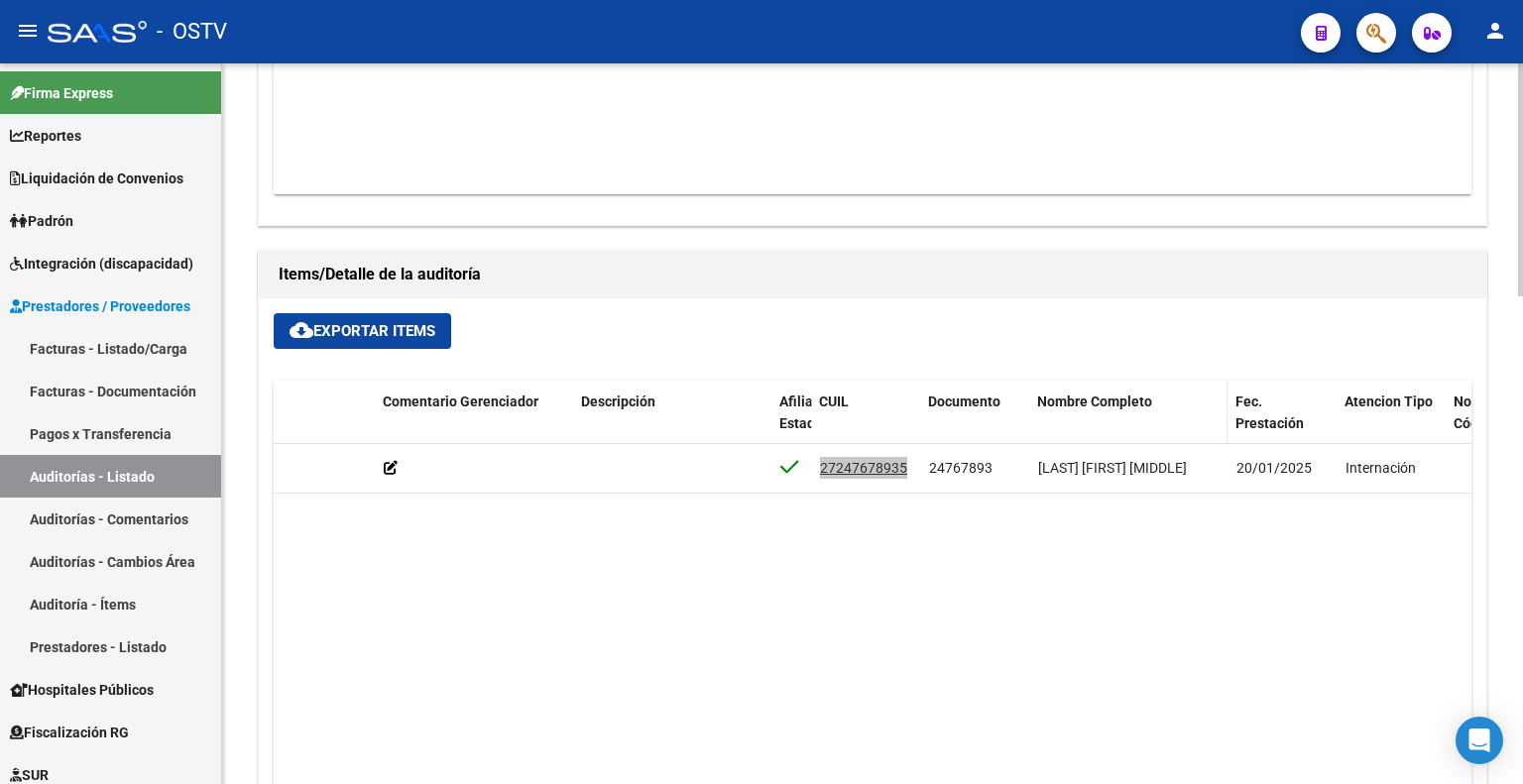 scroll, scrollTop: 1090, scrollLeft: 0, axis: vertical 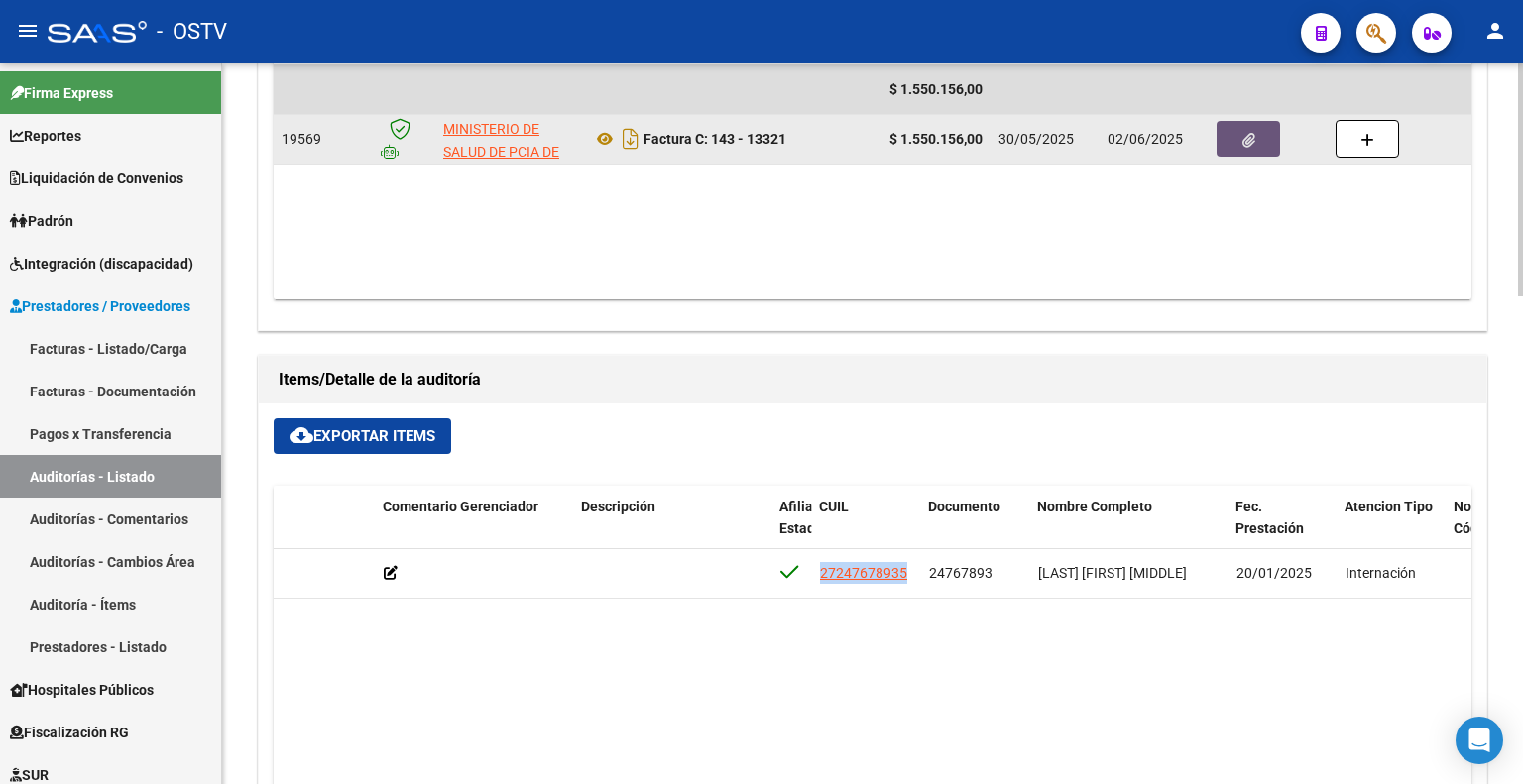 click 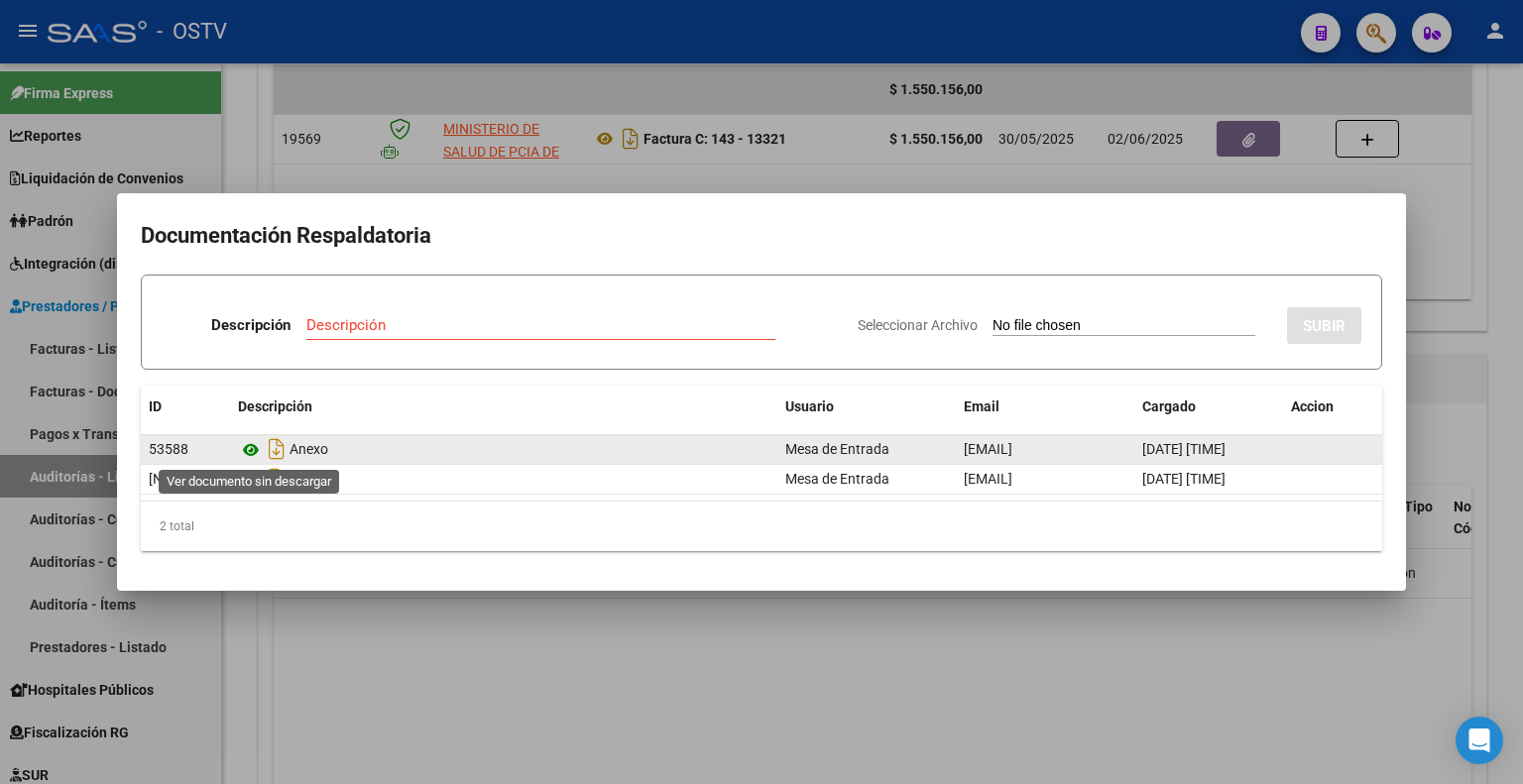 click 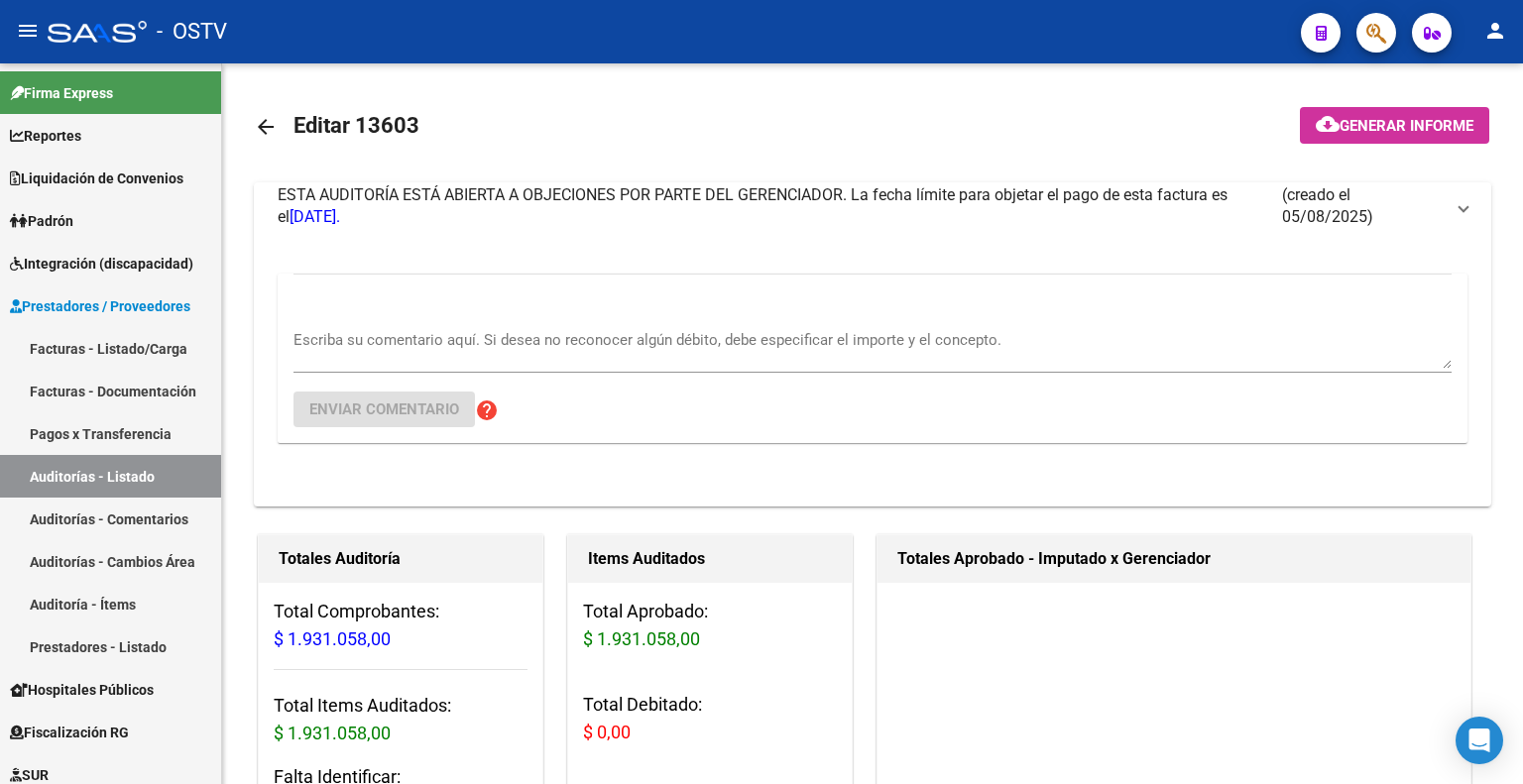 scroll, scrollTop: 0, scrollLeft: 0, axis: both 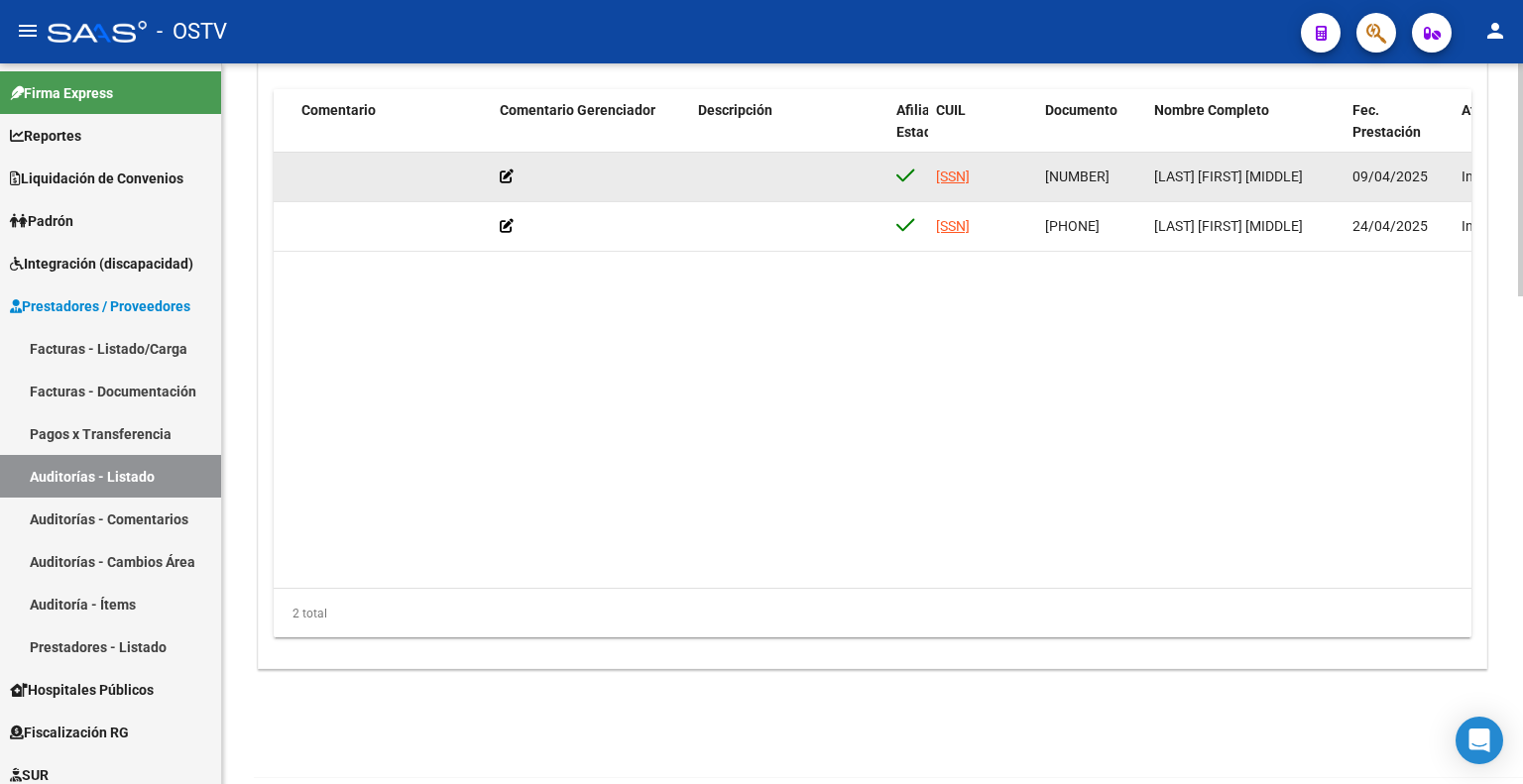 drag, startPoint x: 1025, startPoint y: 169, endPoint x: 933, endPoint y: 172, distance: 92.0489 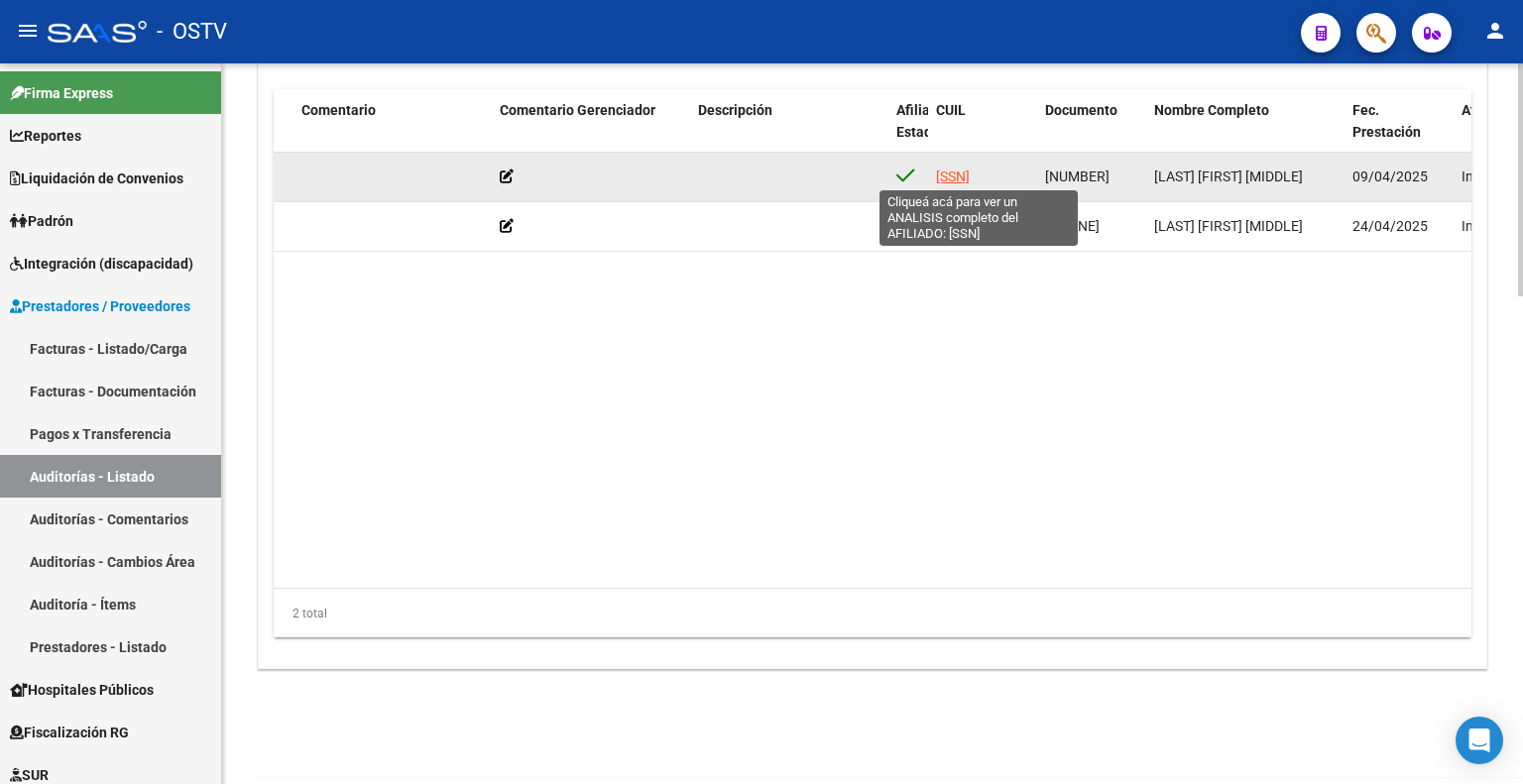 click on "[SSN]" 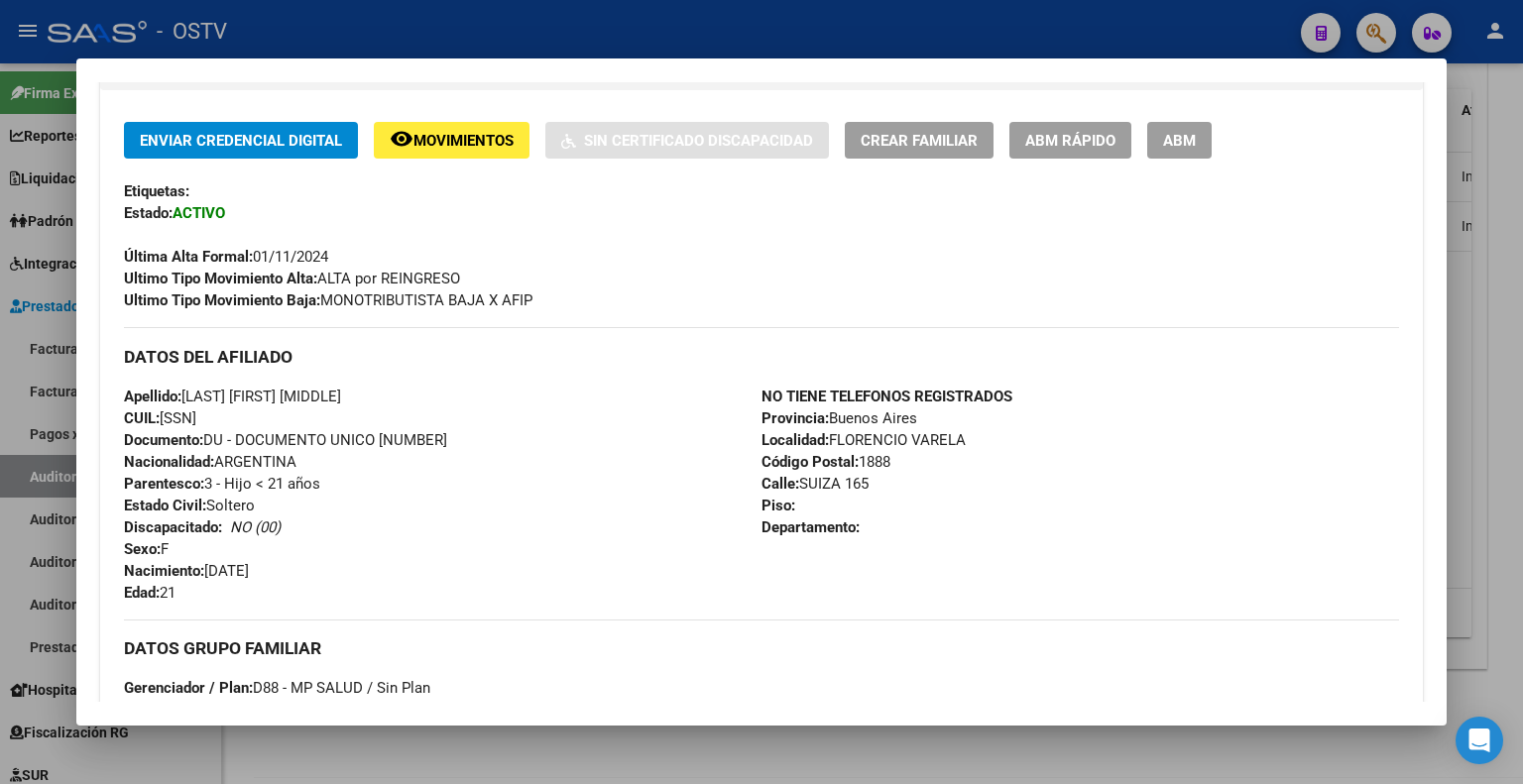 scroll, scrollTop: 0, scrollLeft: 0, axis: both 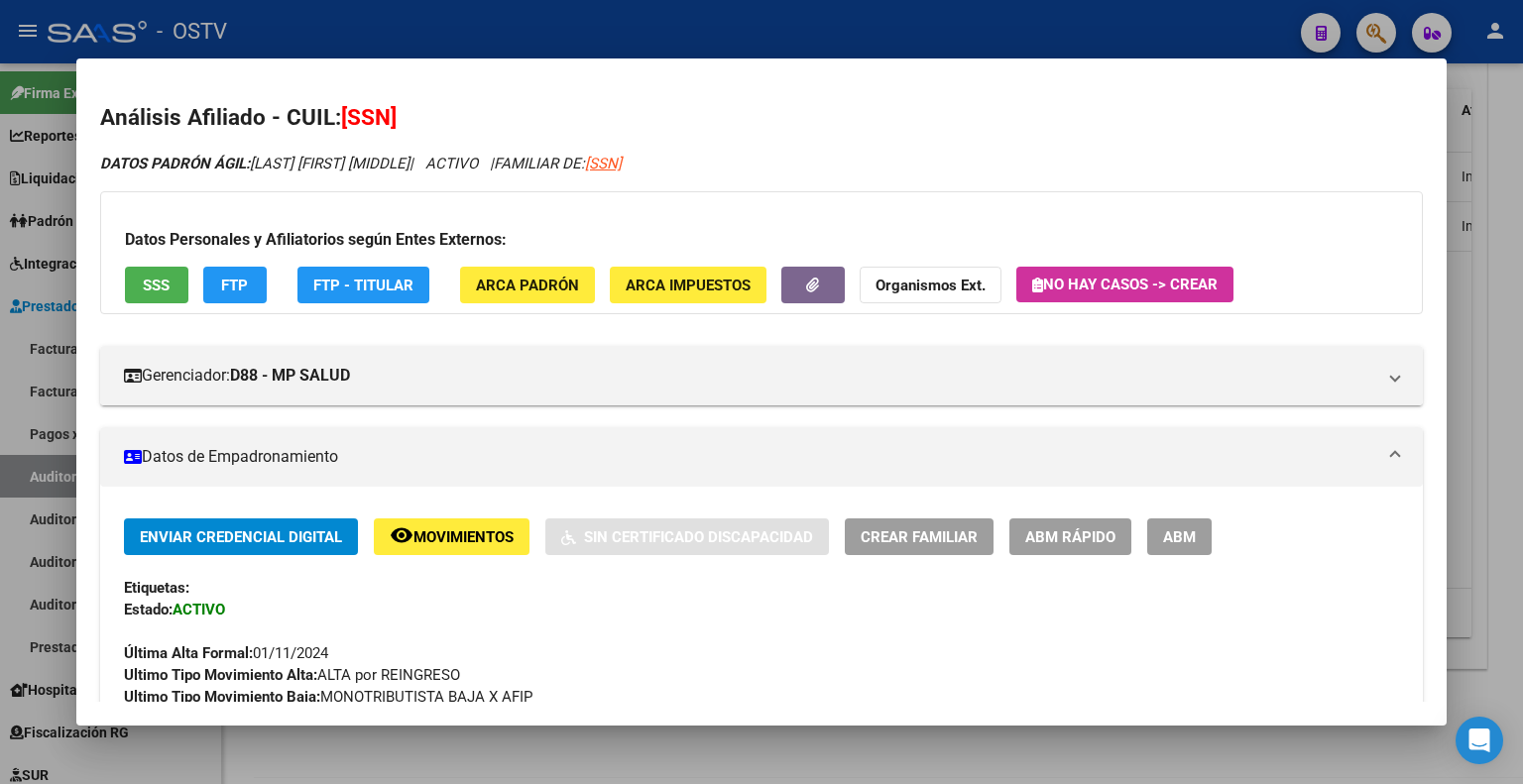 click on "[SSN]" at bounding box center (369, 117) 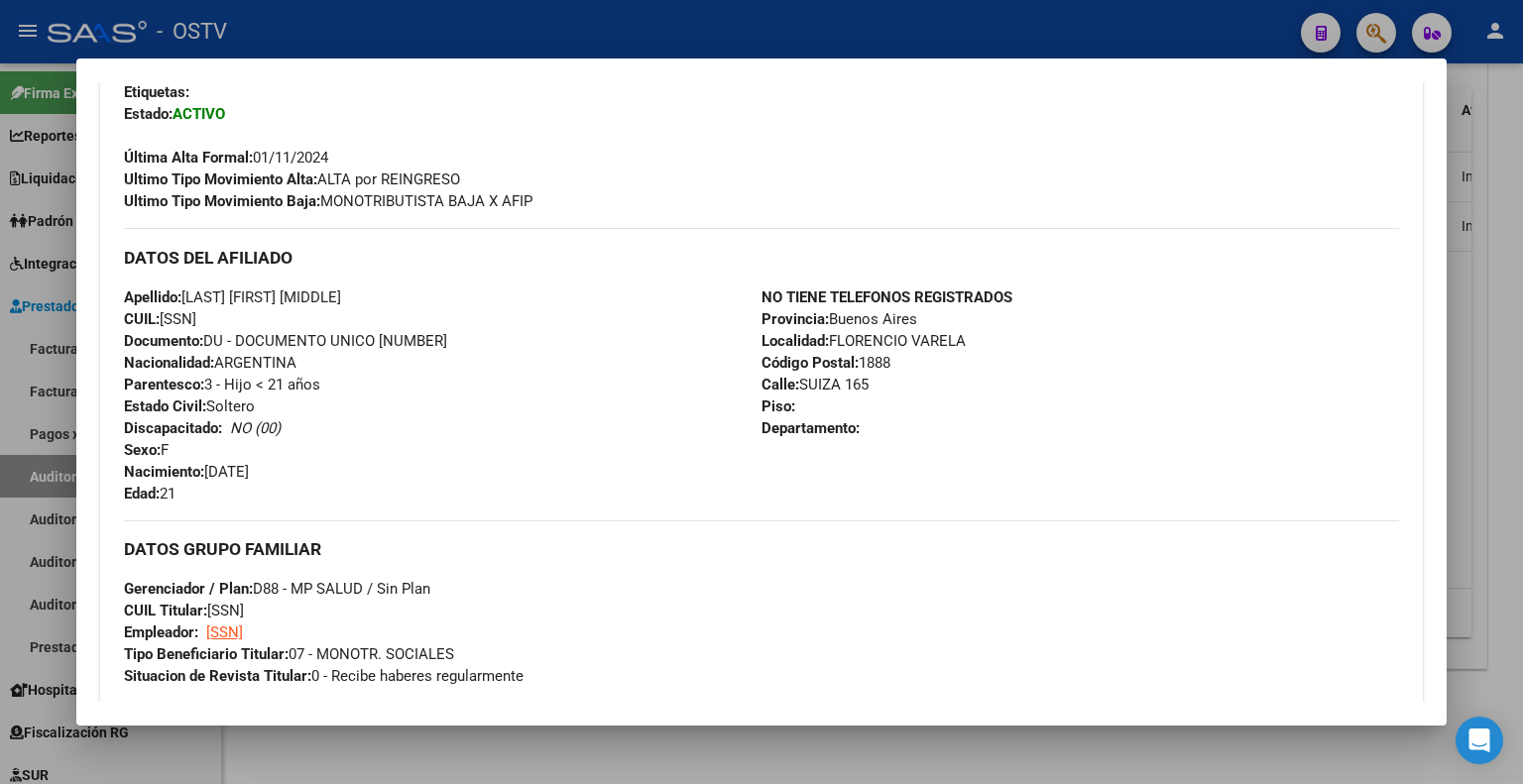 scroll, scrollTop: 793, scrollLeft: 0, axis: vertical 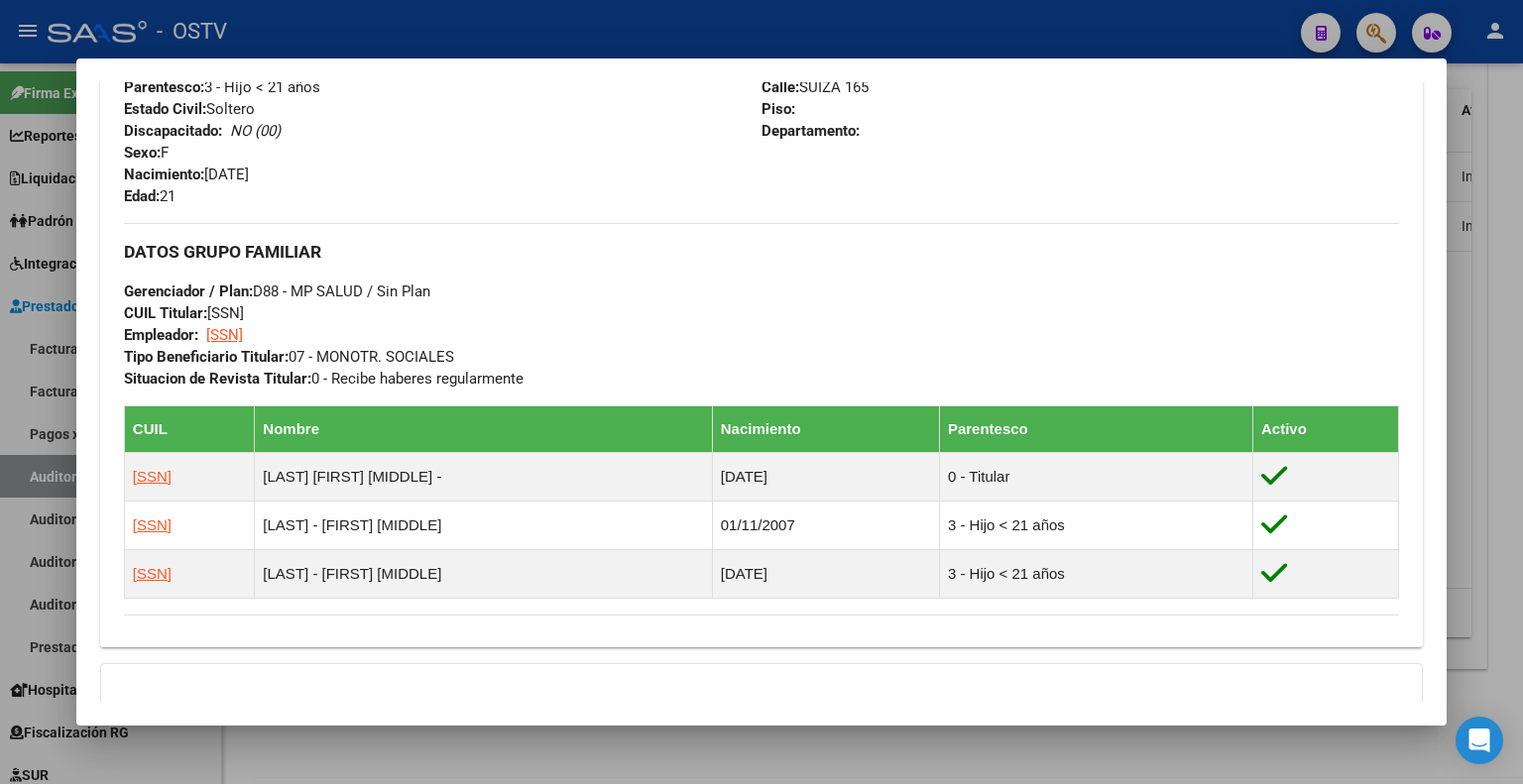 click at bounding box center [762, 392] 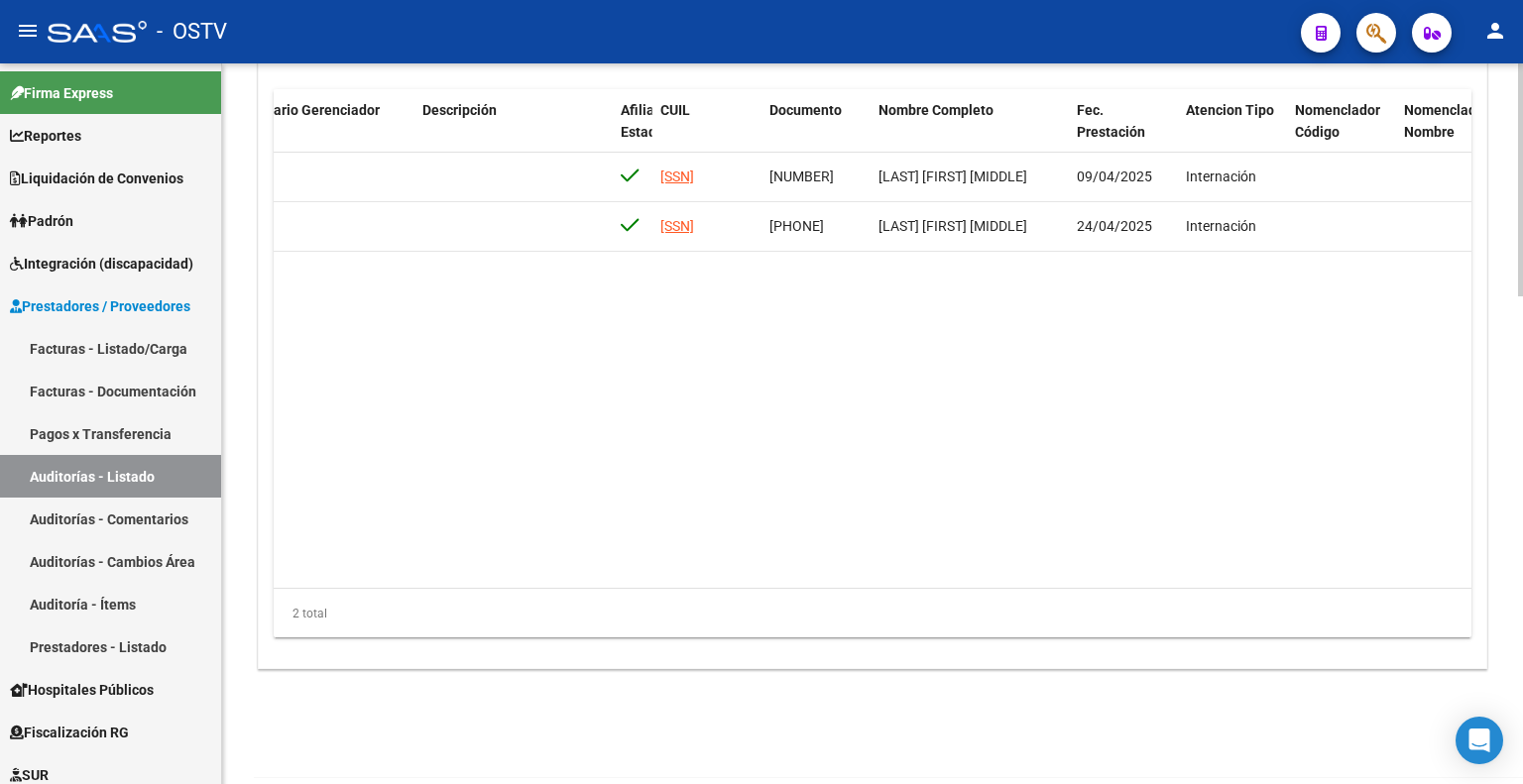 scroll, scrollTop: 0, scrollLeft: 896, axis: horizontal 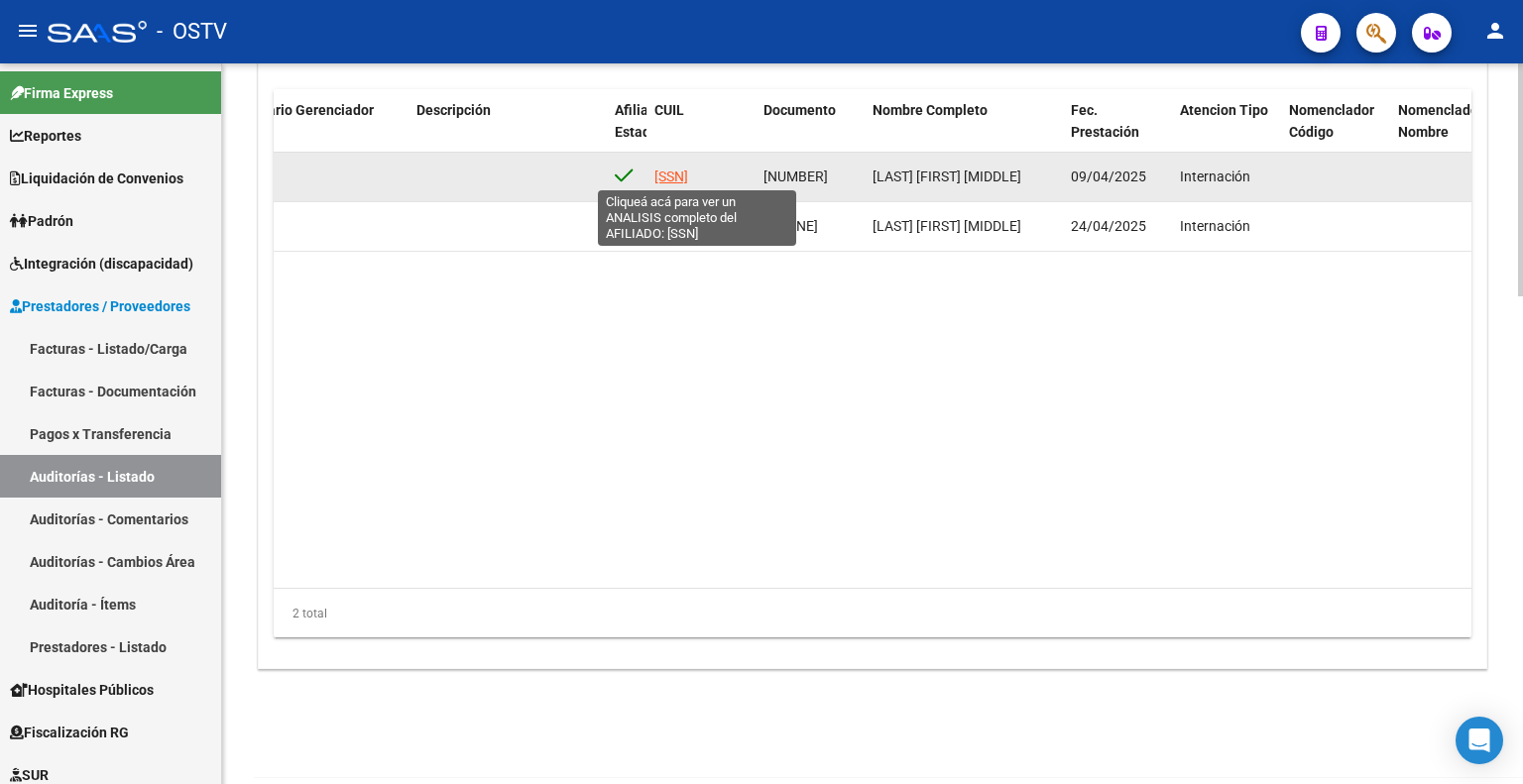 click on "27459949025" 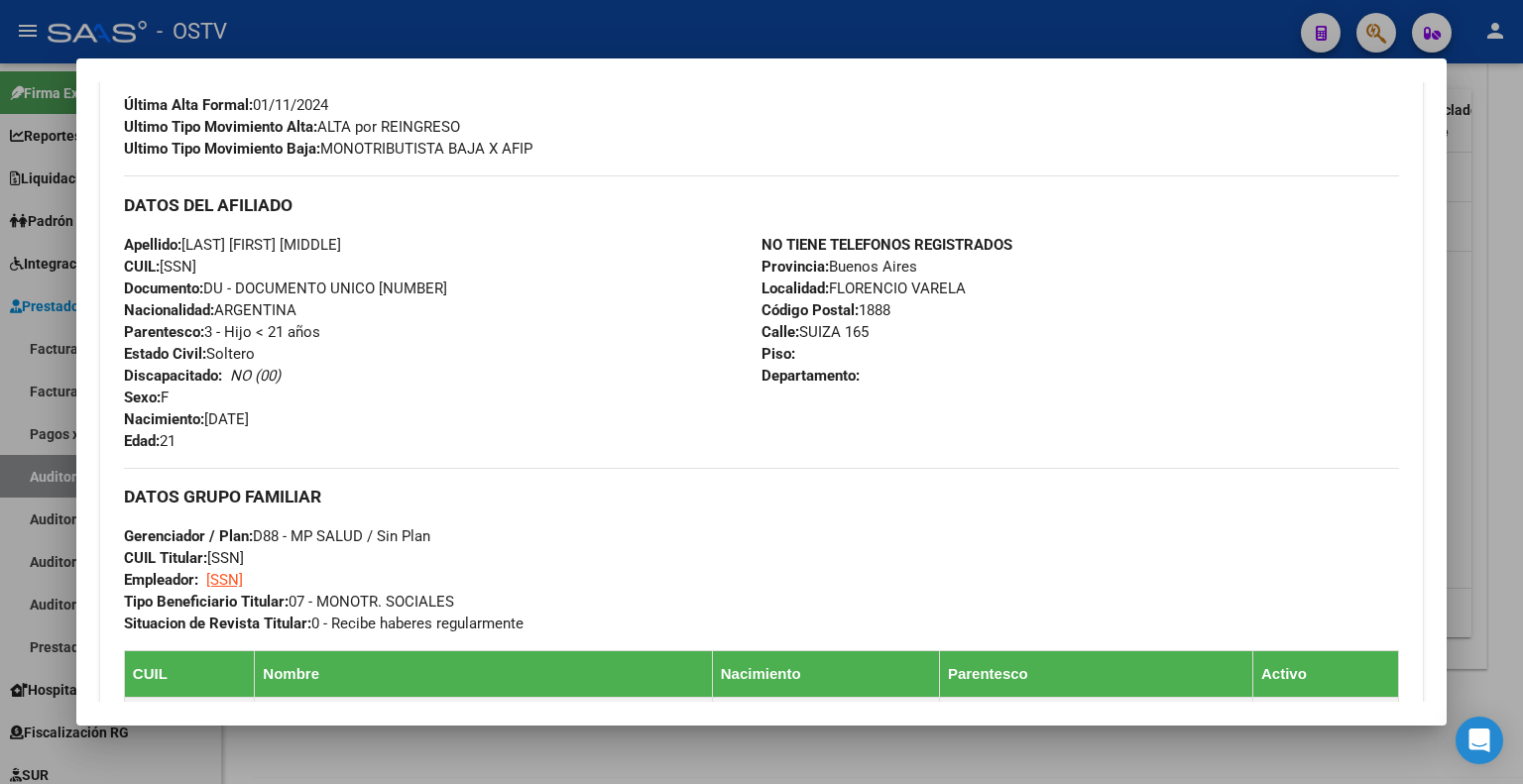 scroll, scrollTop: 694, scrollLeft: 0, axis: vertical 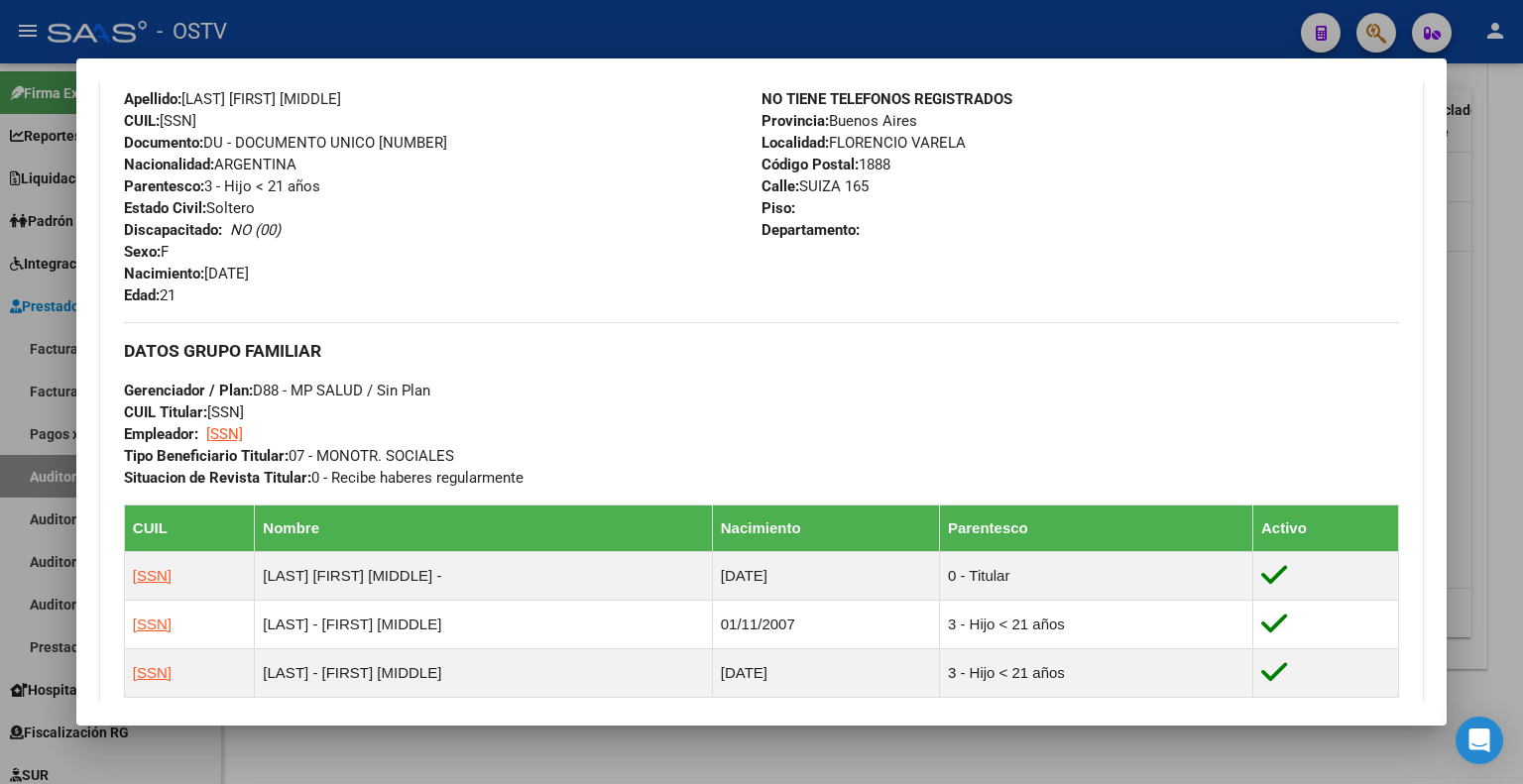 click on "CUIL Titular:  27294061067" at bounding box center [183, 412] 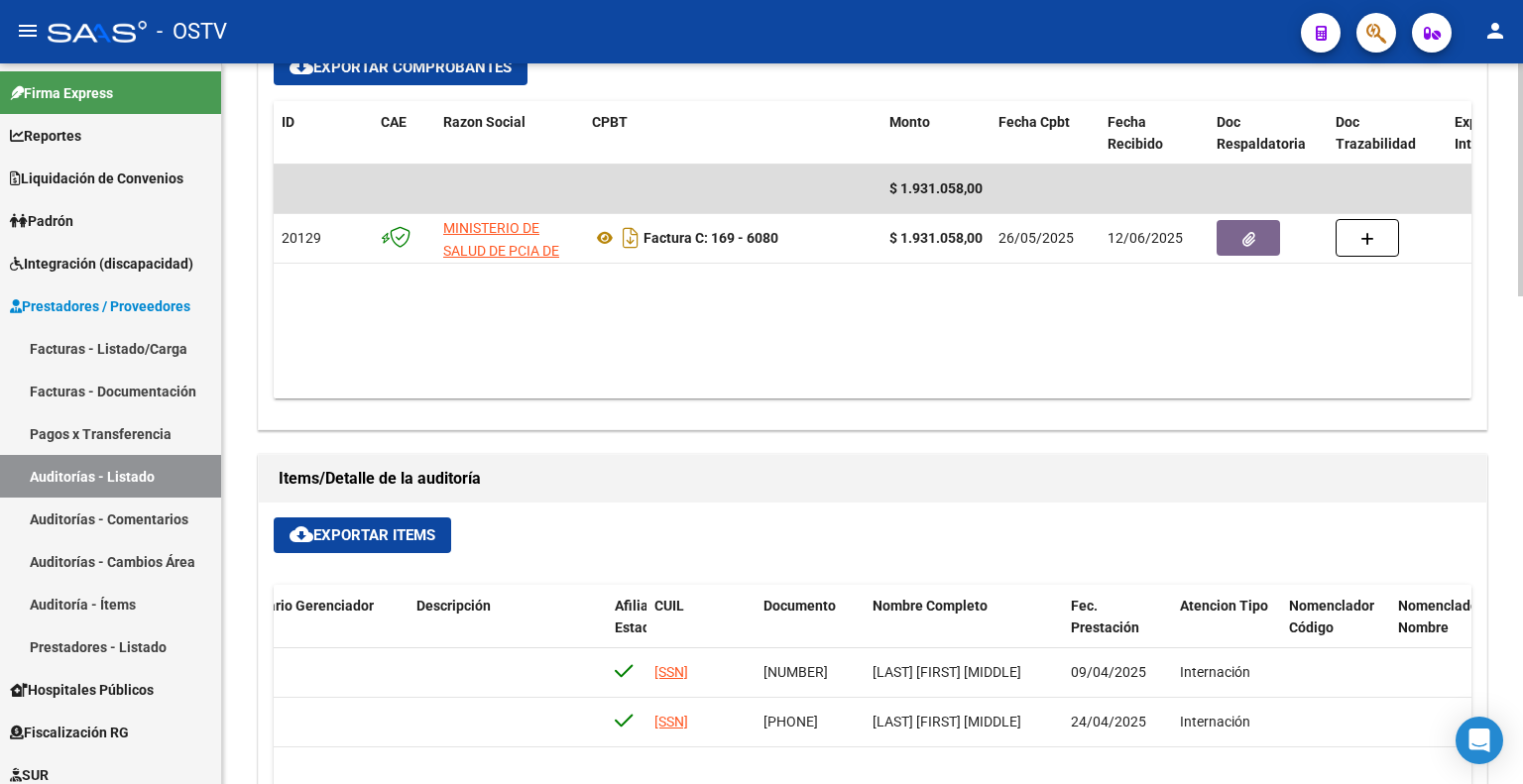 scroll, scrollTop: 694, scrollLeft: 0, axis: vertical 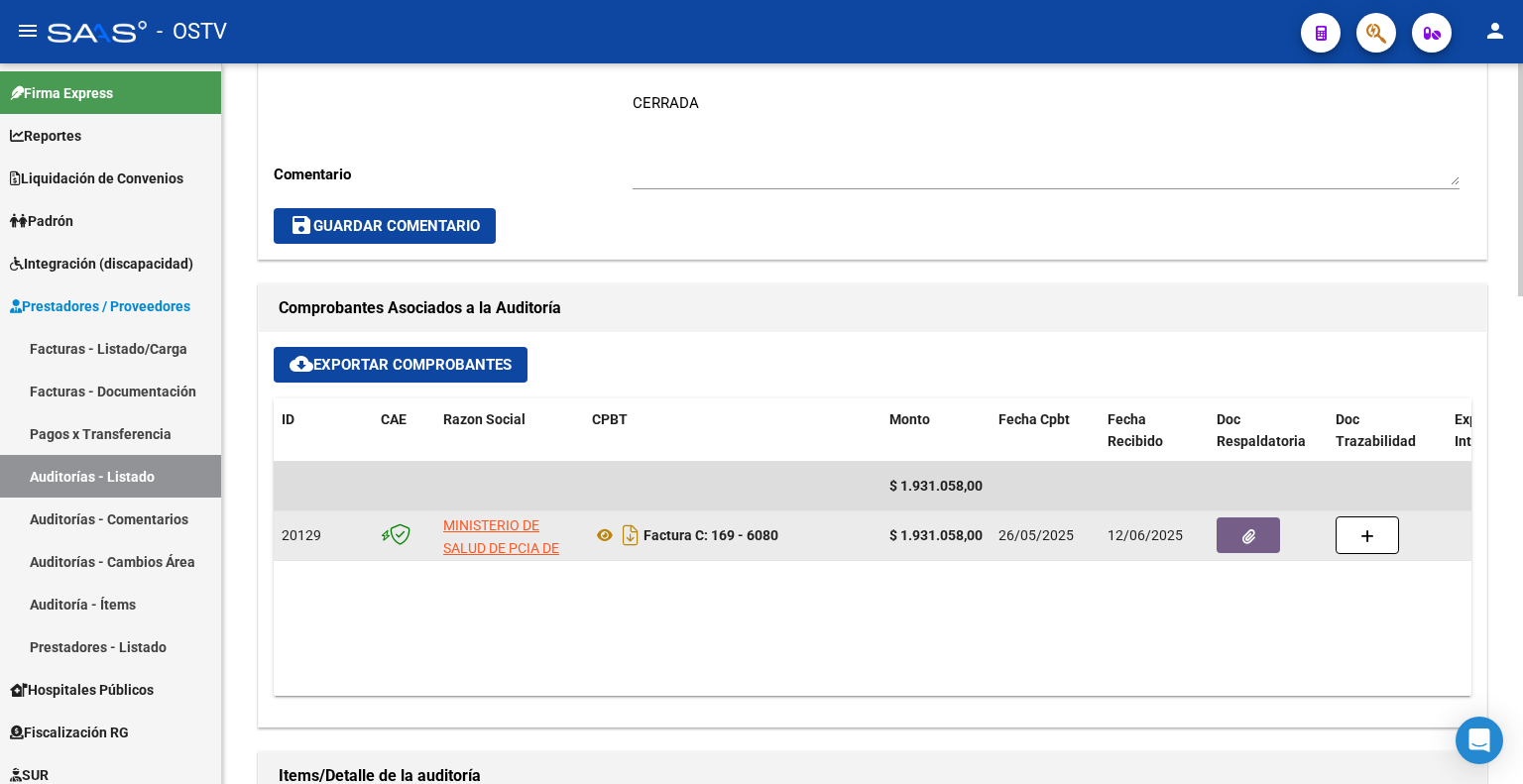 click 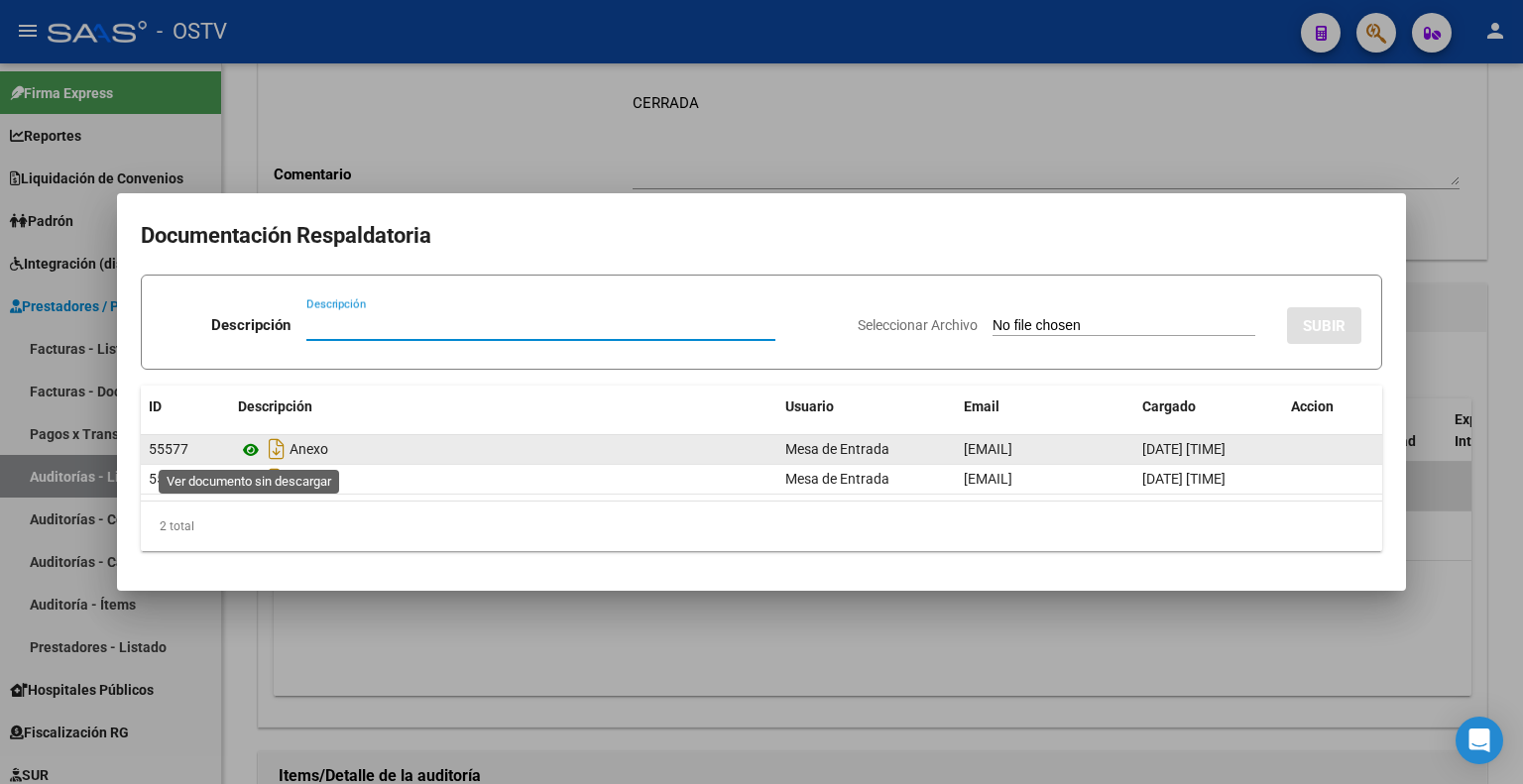 click 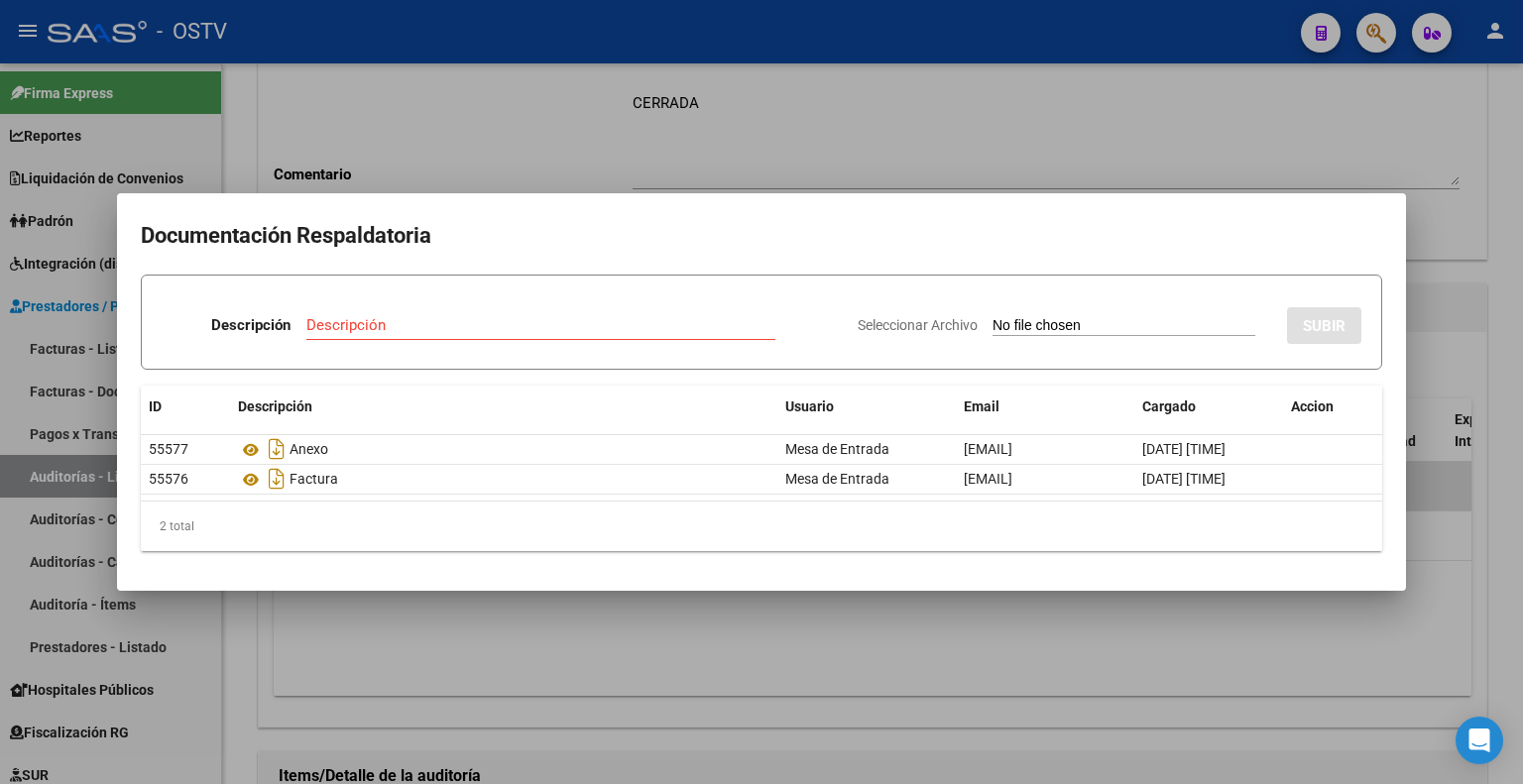 click at bounding box center (762, 392) 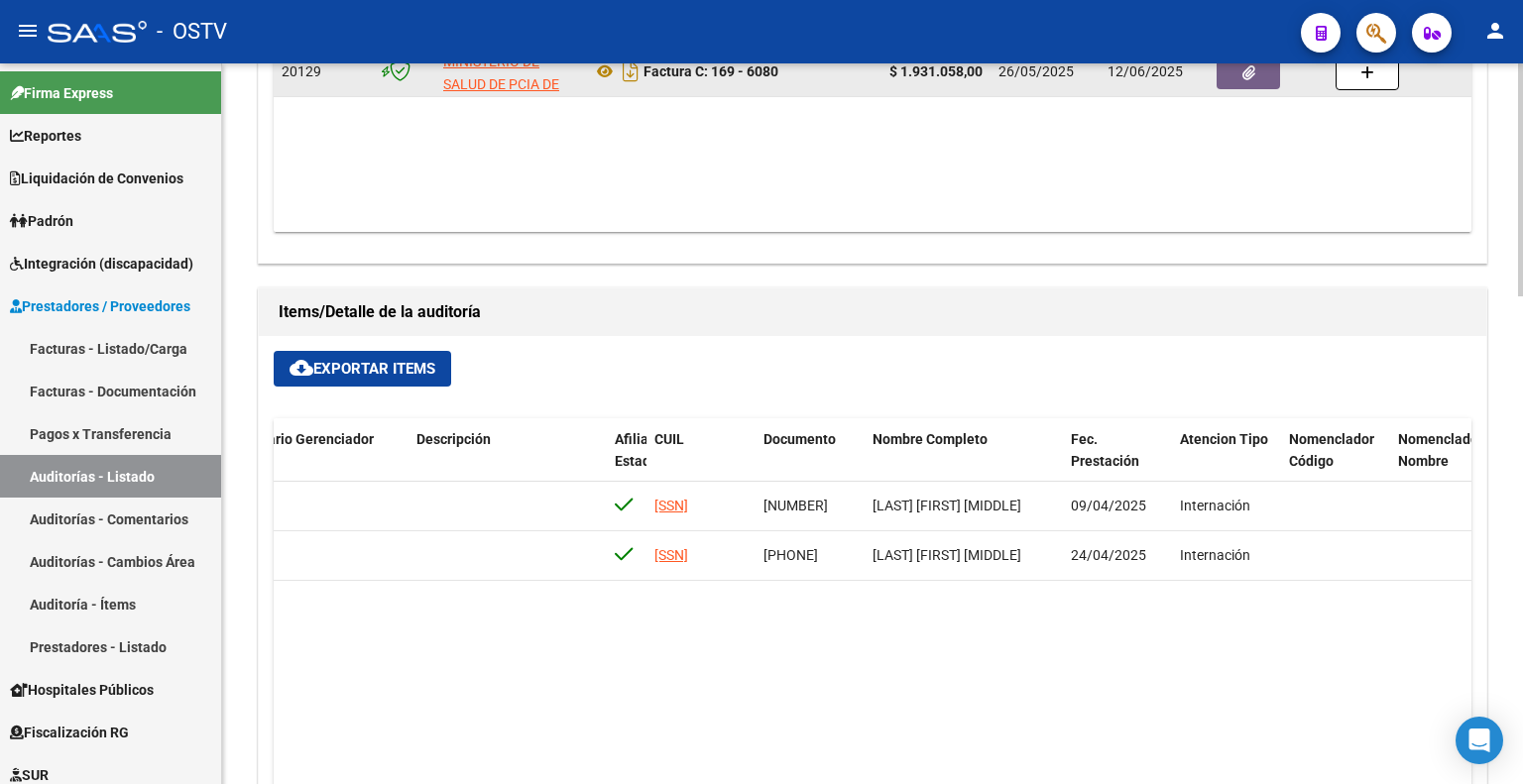 scroll, scrollTop: 1189, scrollLeft: 0, axis: vertical 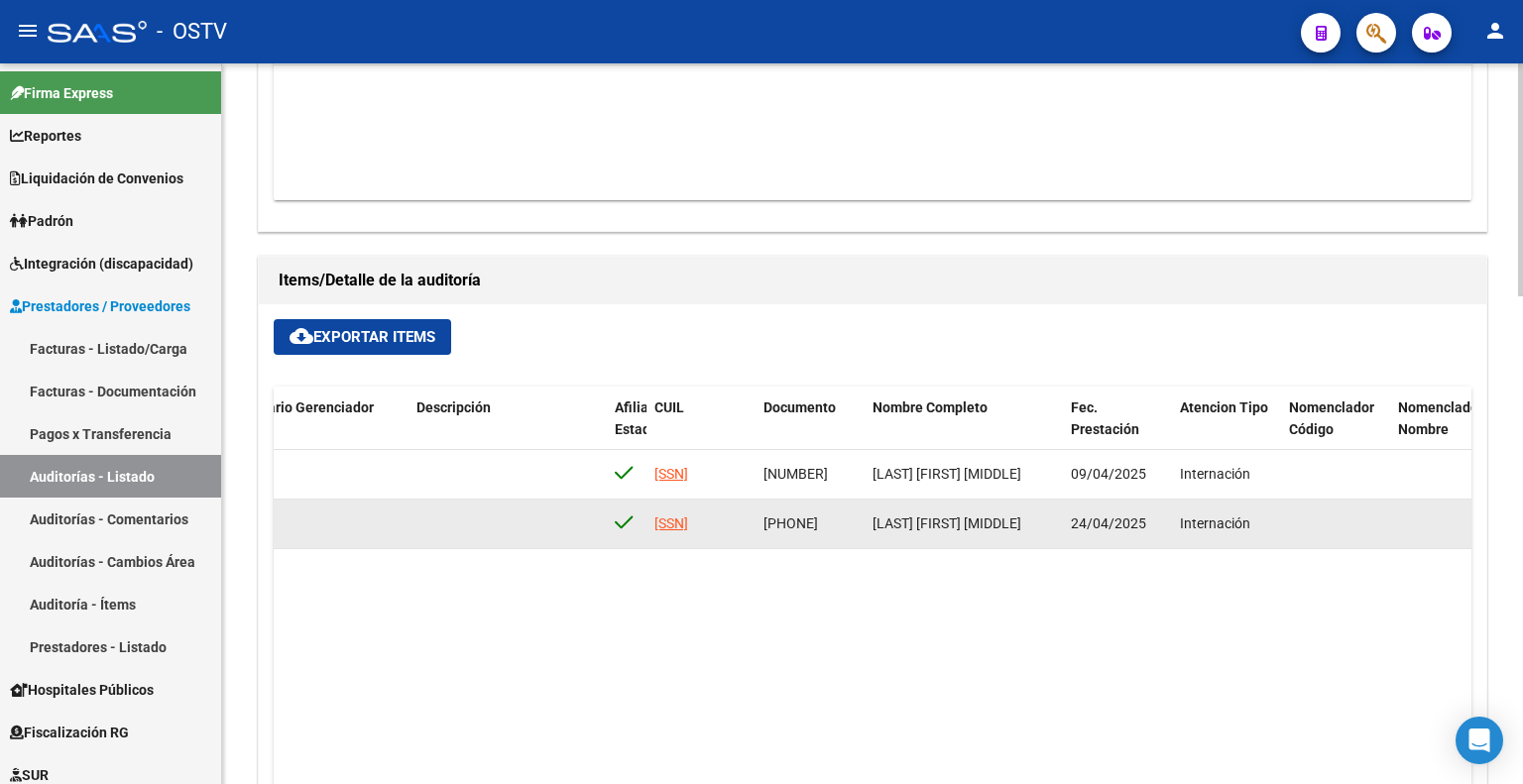 drag, startPoint x: 741, startPoint y: 521, endPoint x: 650, endPoint y: 518, distance: 91.04944 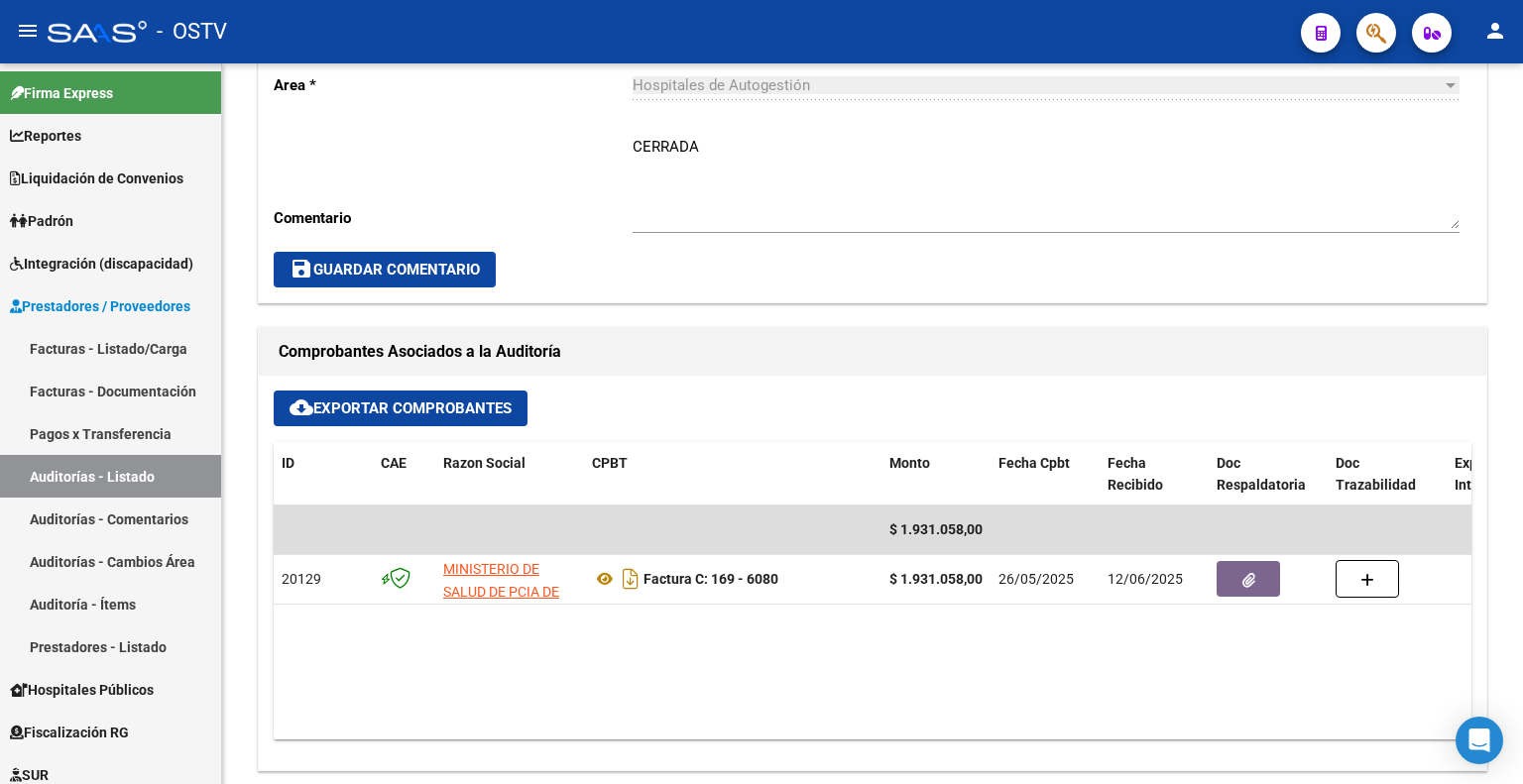 scroll, scrollTop: 694, scrollLeft: 0, axis: vertical 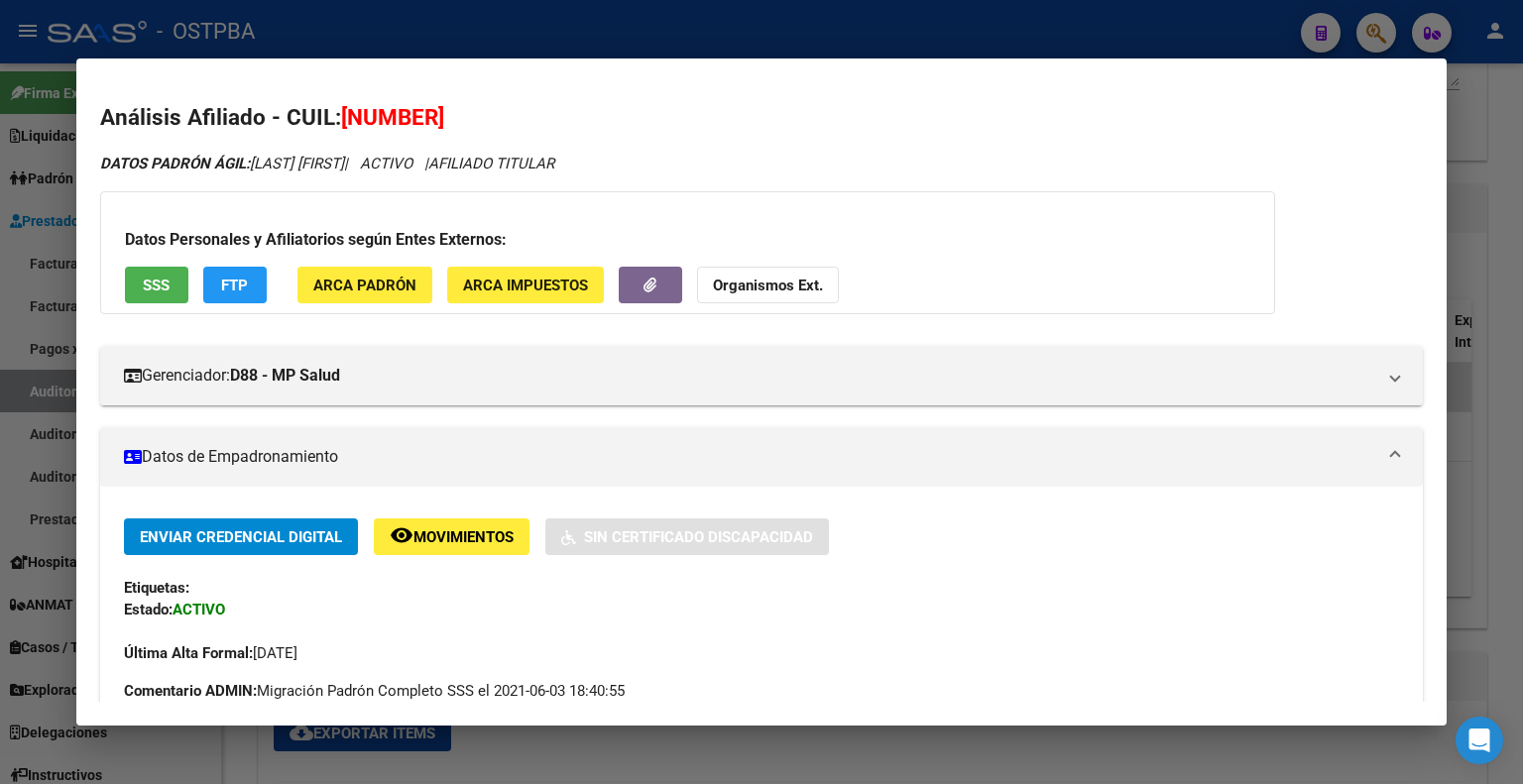 click at bounding box center (762, 392) 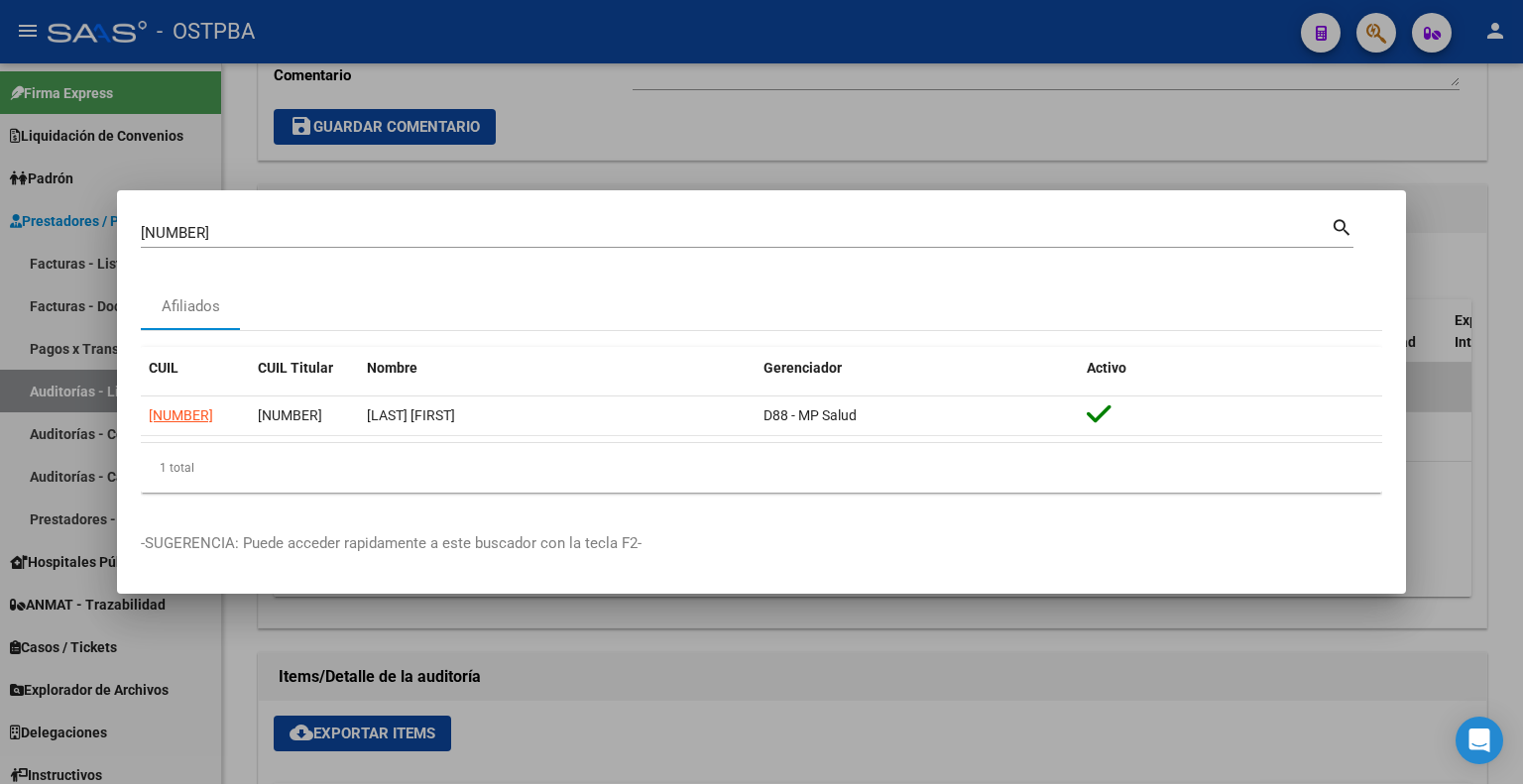 click at bounding box center [762, 392] 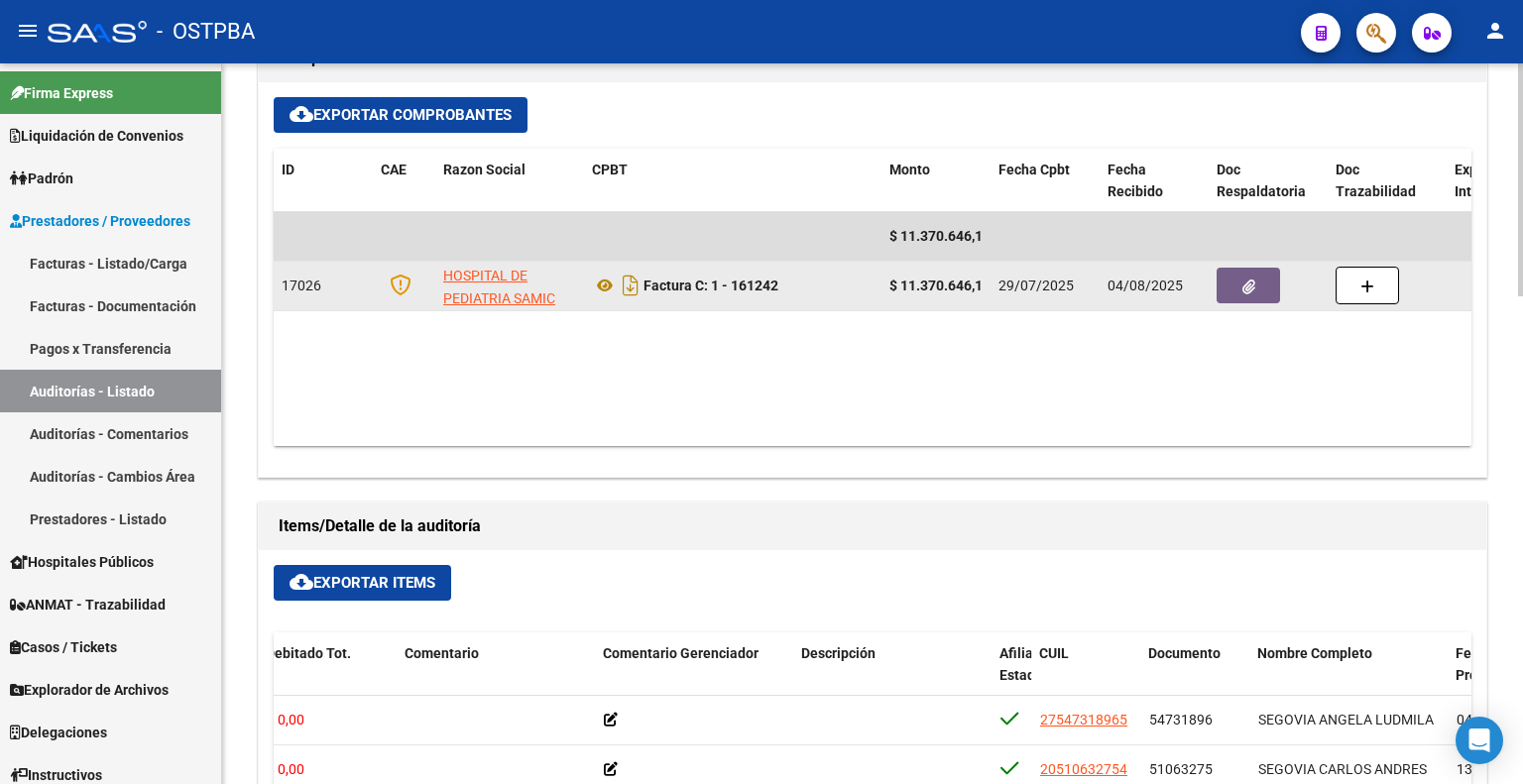 scroll, scrollTop: 991, scrollLeft: 0, axis: vertical 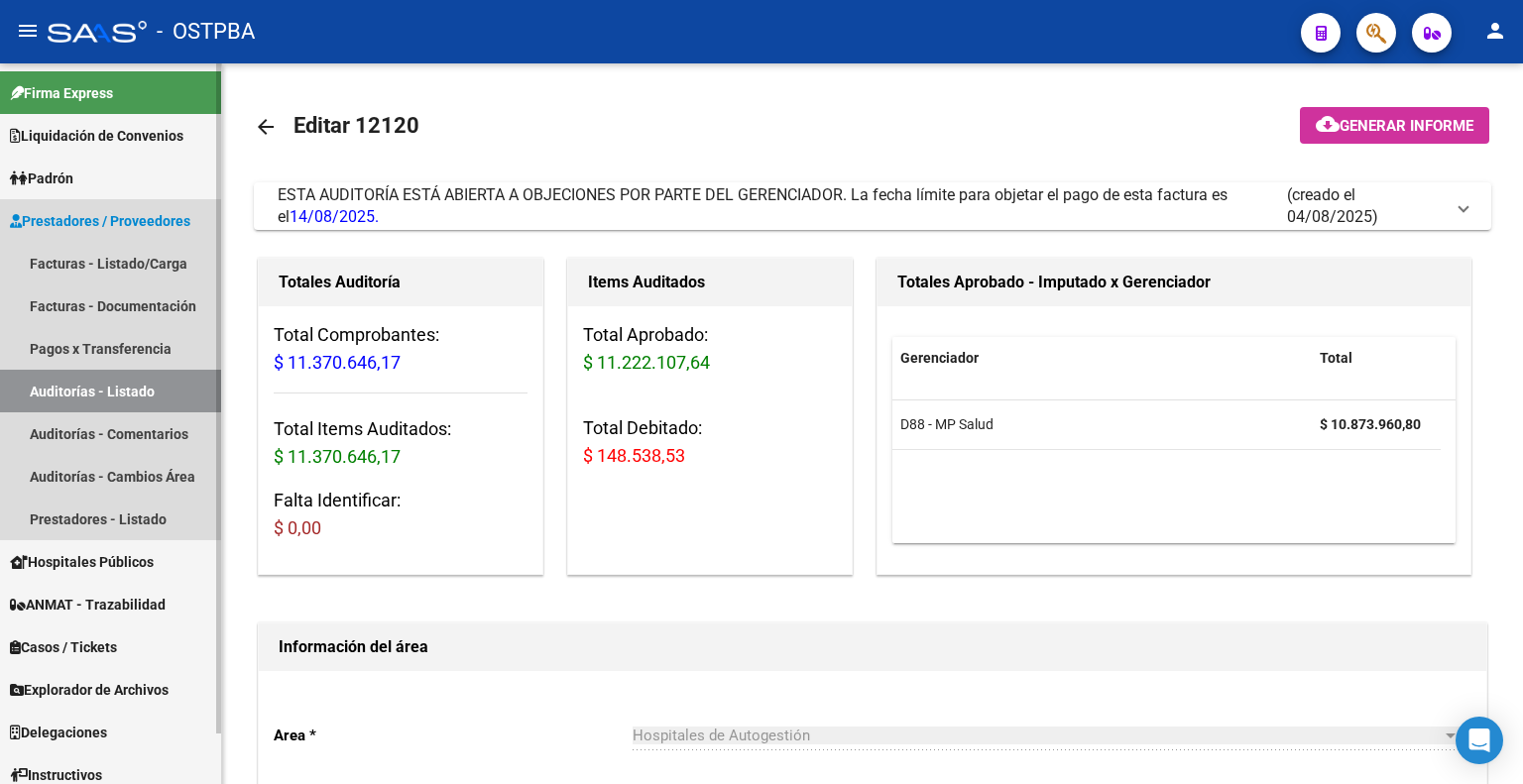 click on "Auditorías - Listado" at bounding box center [110, 391] 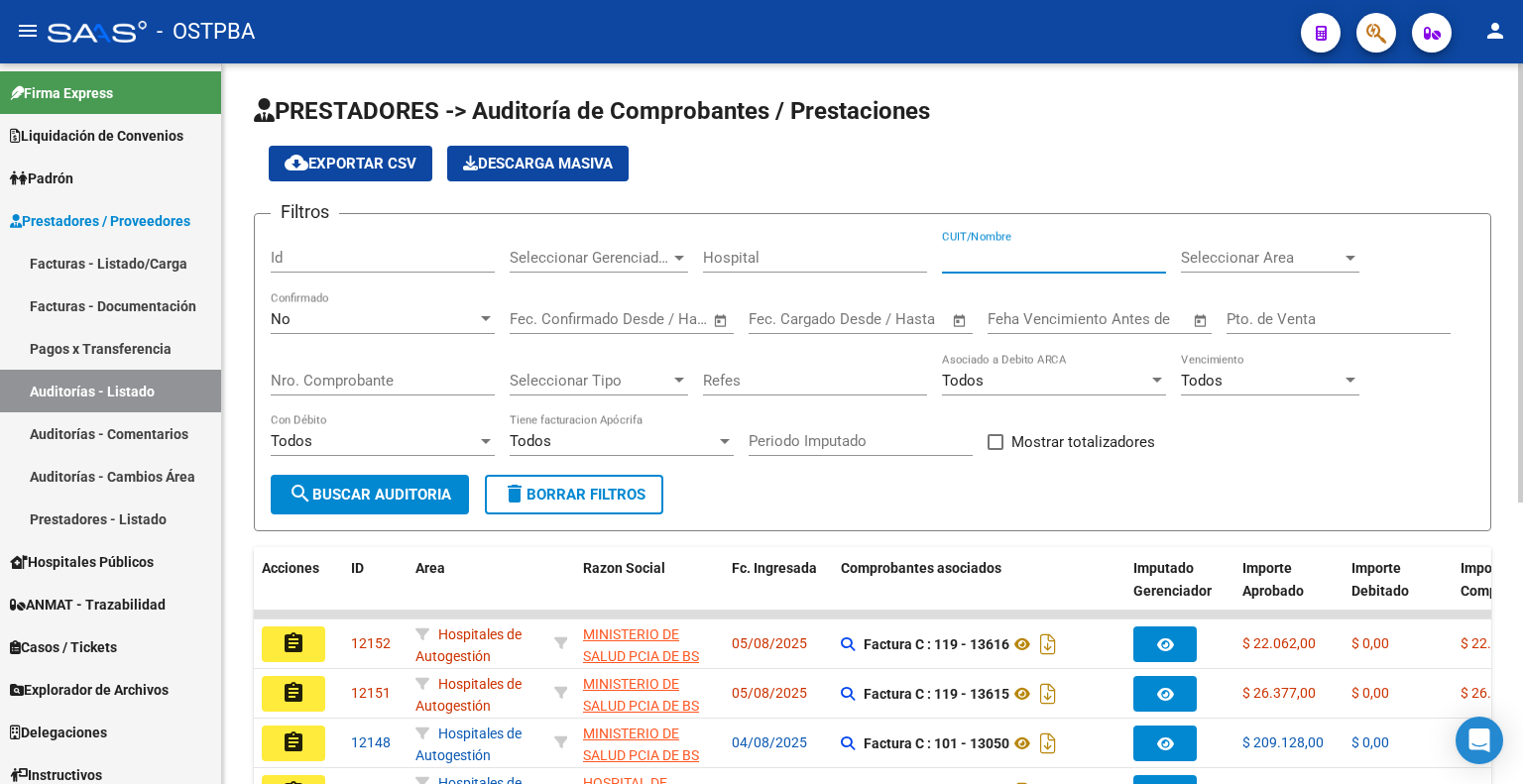 click on "CUIT/Nombre" at bounding box center (1054, 258) 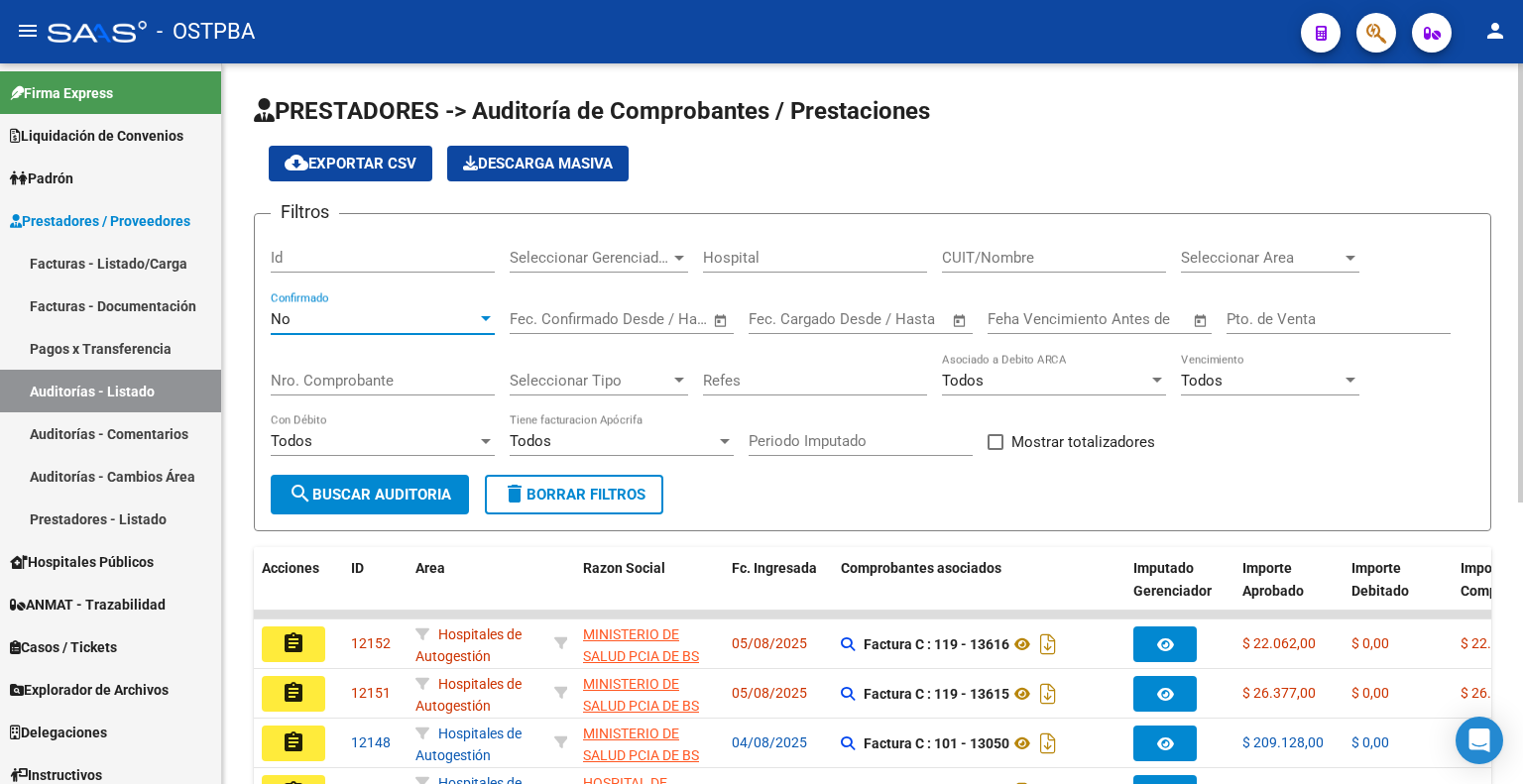click on "No" at bounding box center [374, 319] 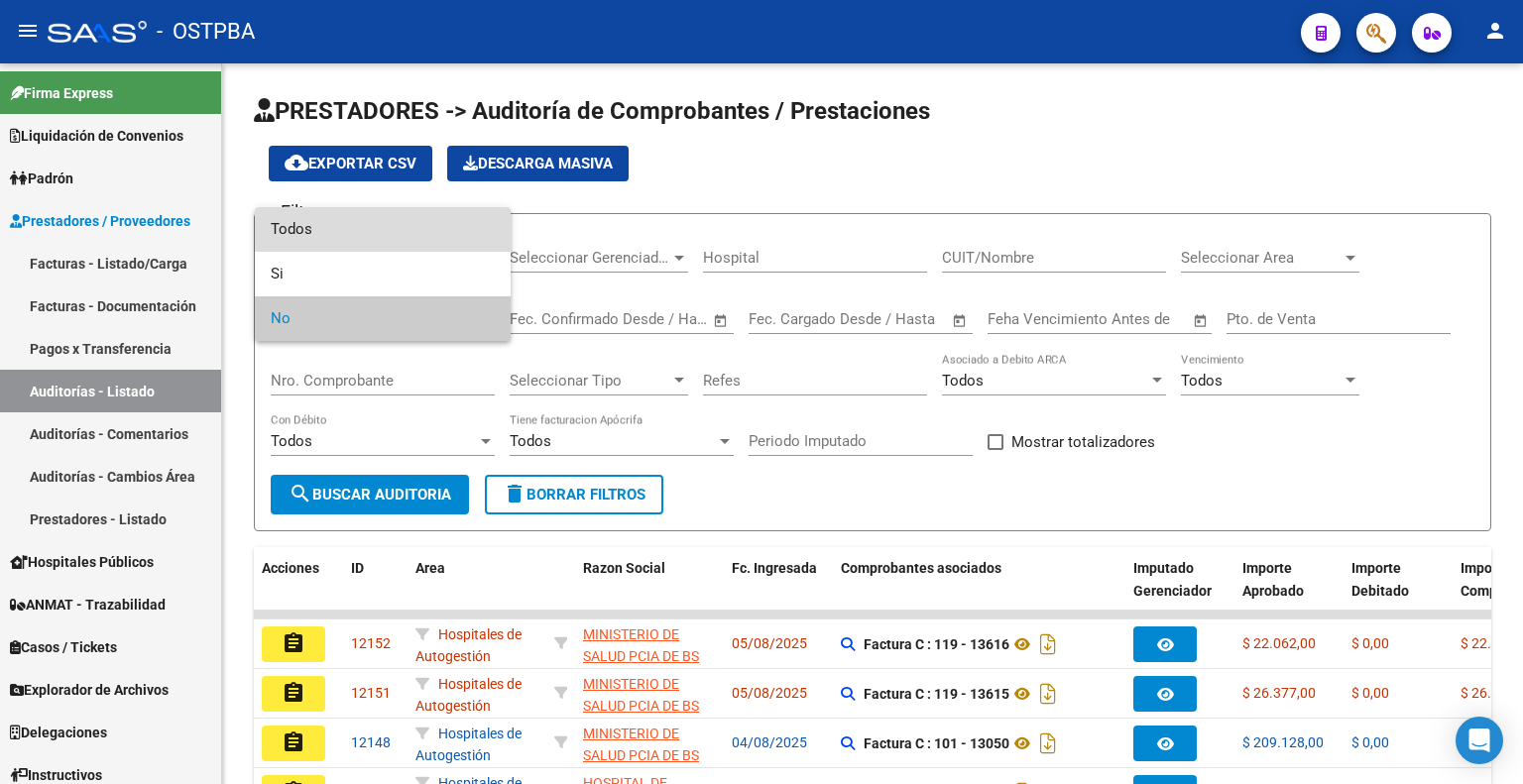 click on "Todos" at bounding box center [383, 229] 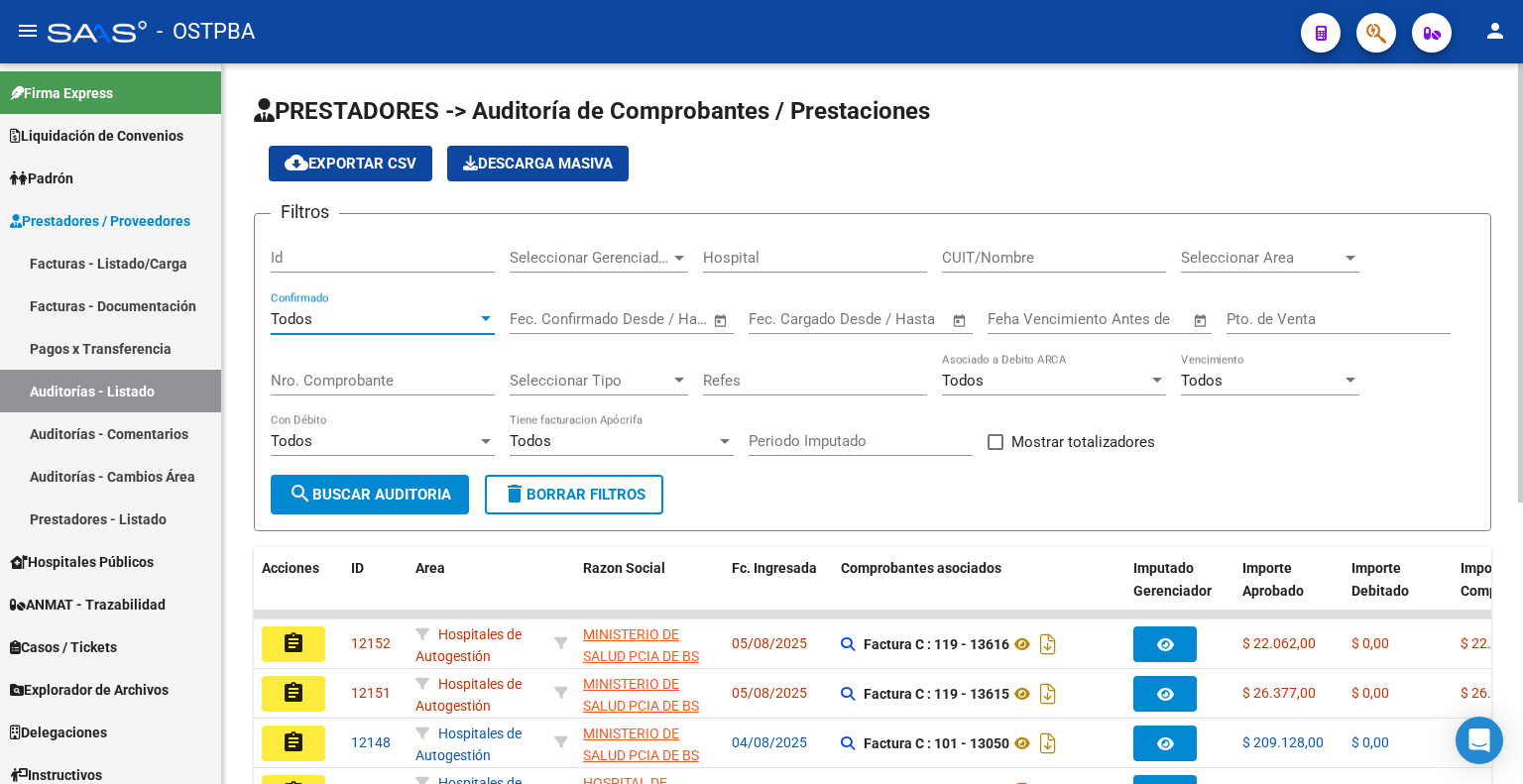 click on "Seleccionar Gerenciador Seleccionar Gerenciador" 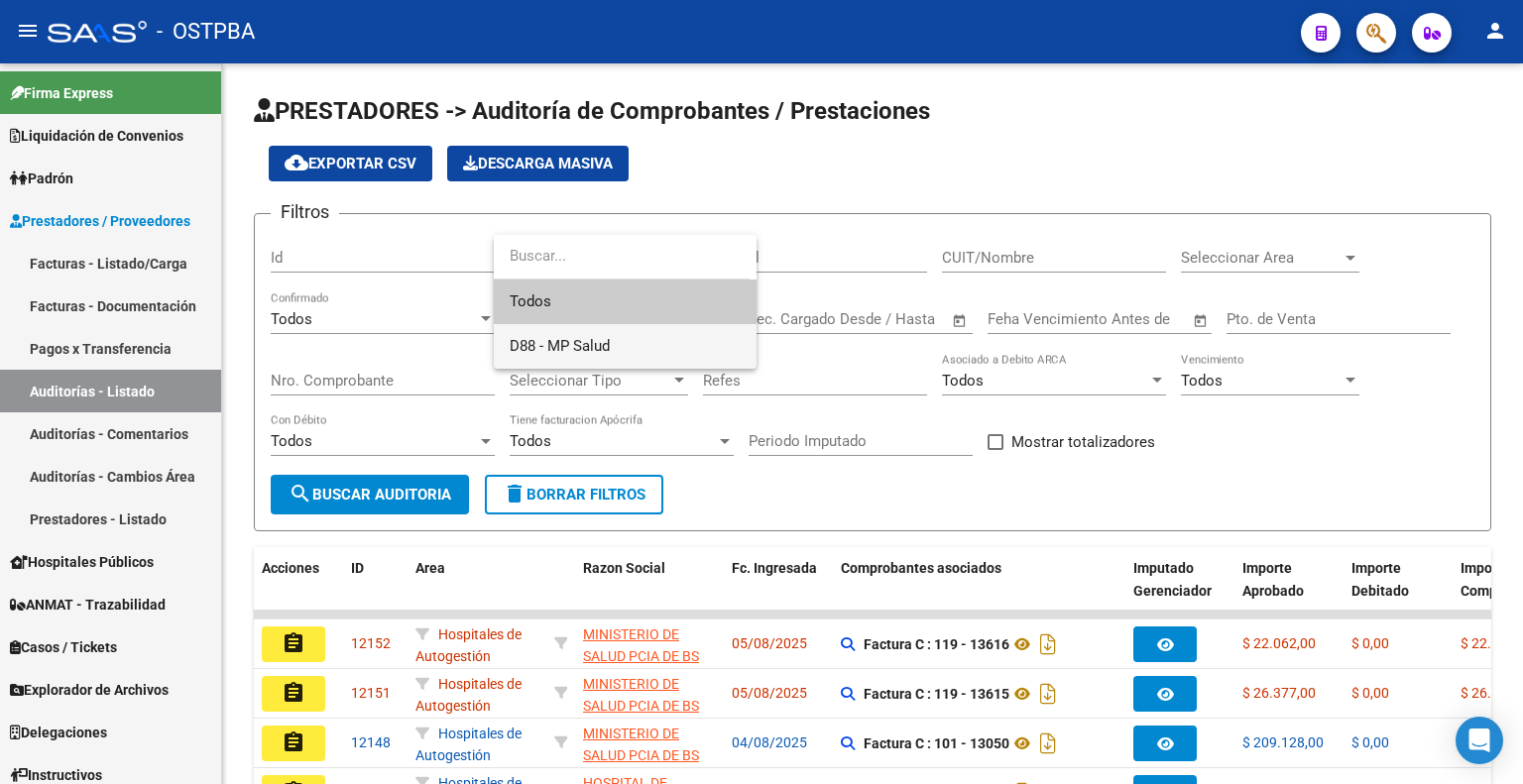click on "D88 - MP Salud" at bounding box center (625, 346) 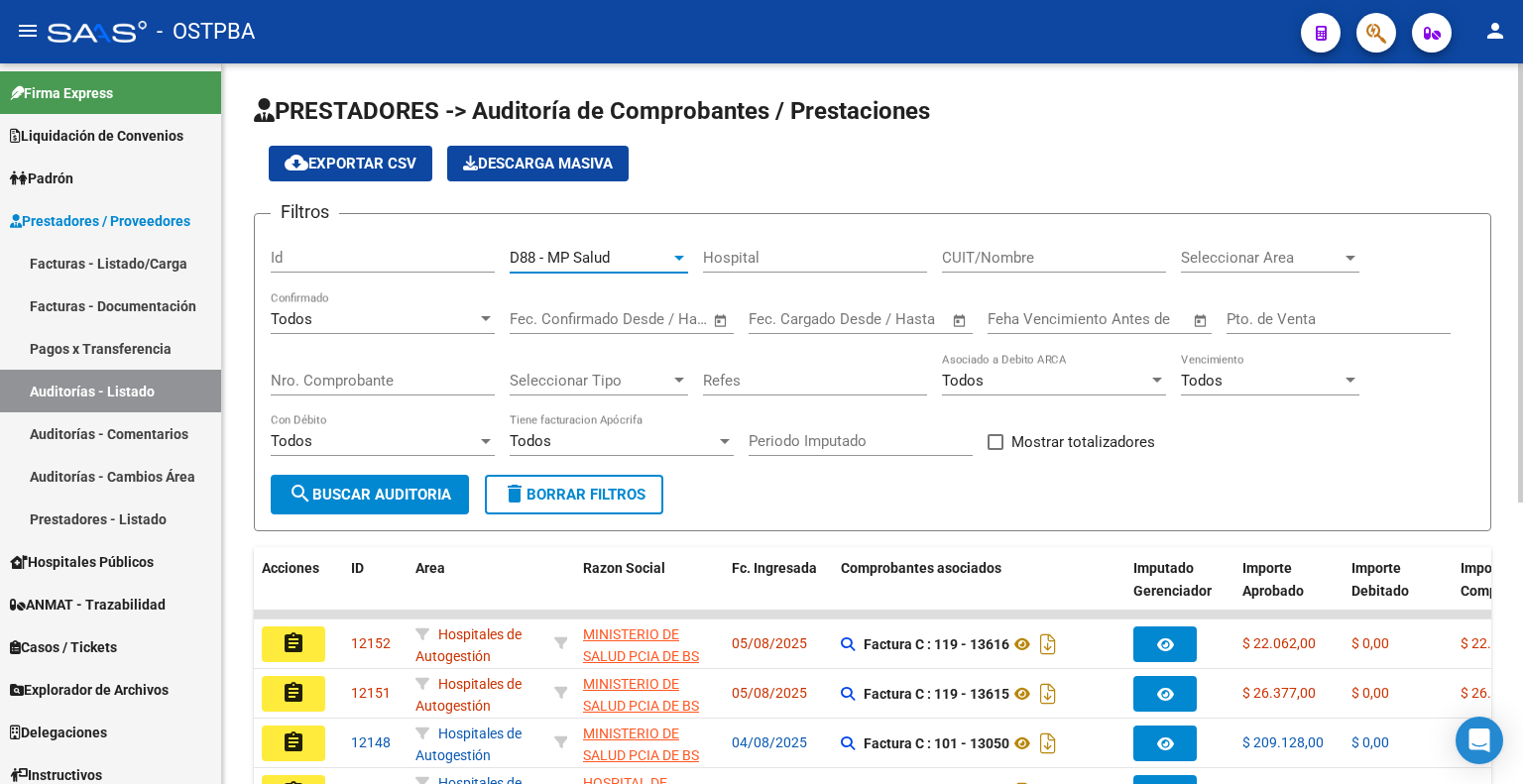 click on "search  Buscar Auditoria" 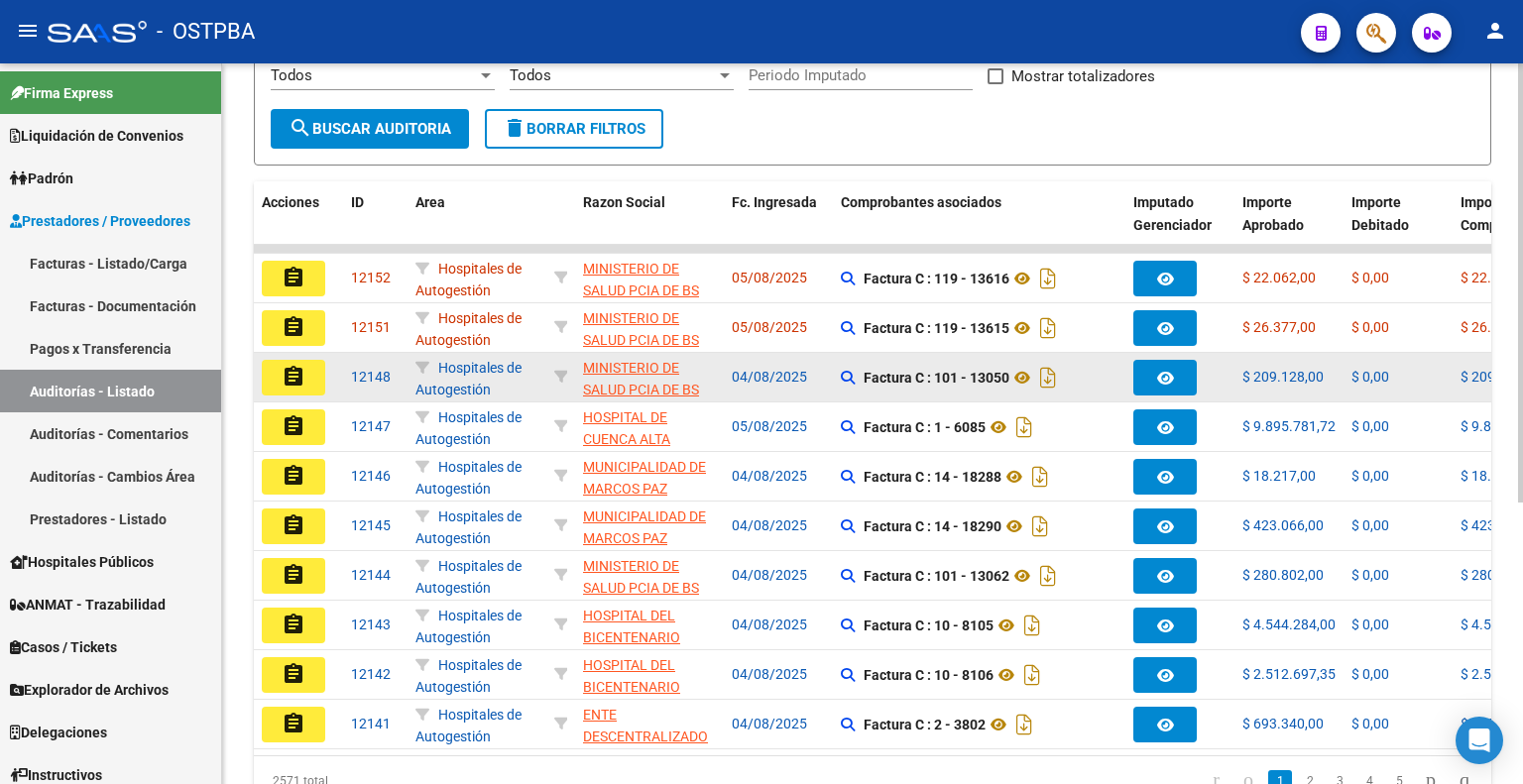 scroll, scrollTop: 396, scrollLeft: 0, axis: vertical 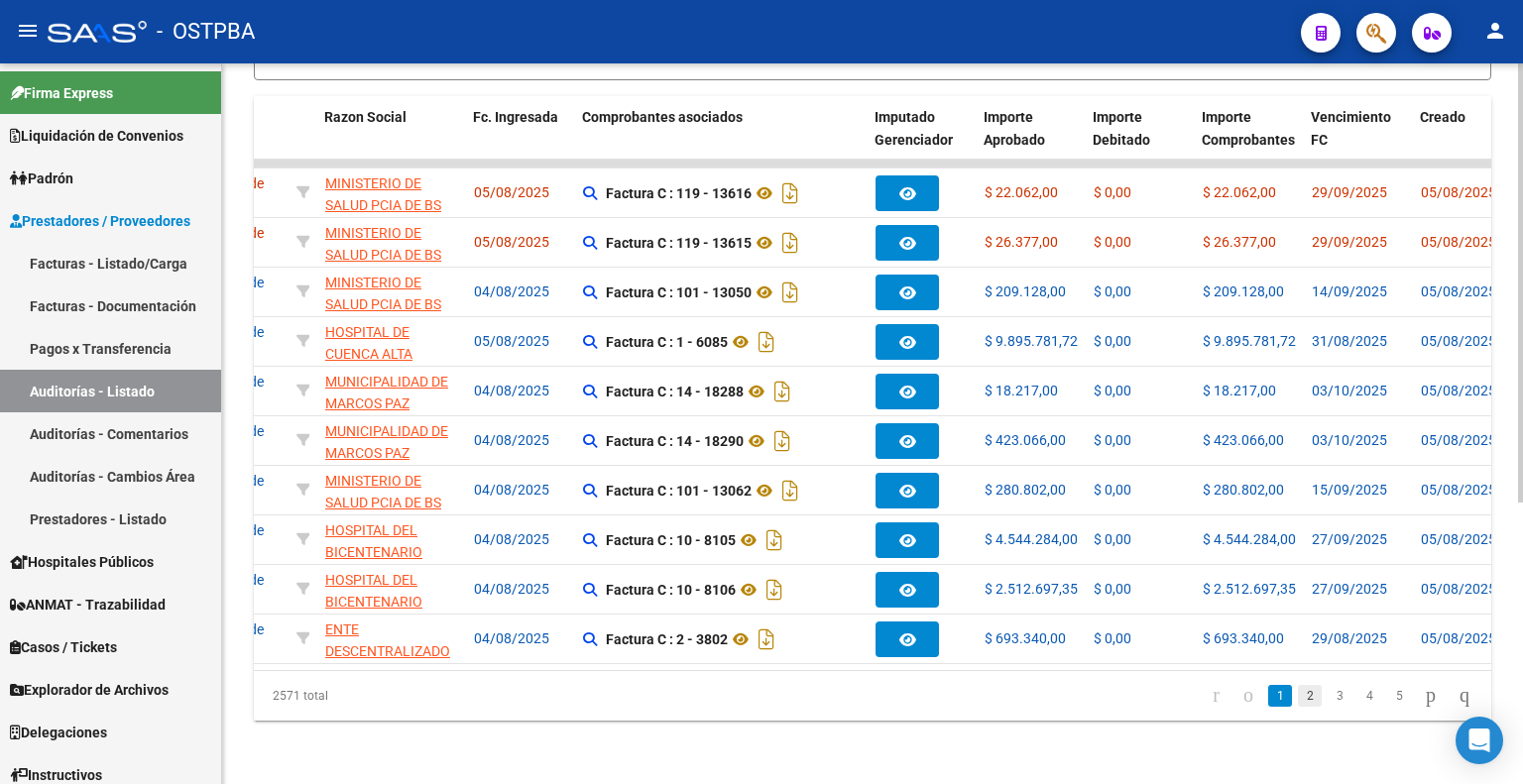 click on "2" 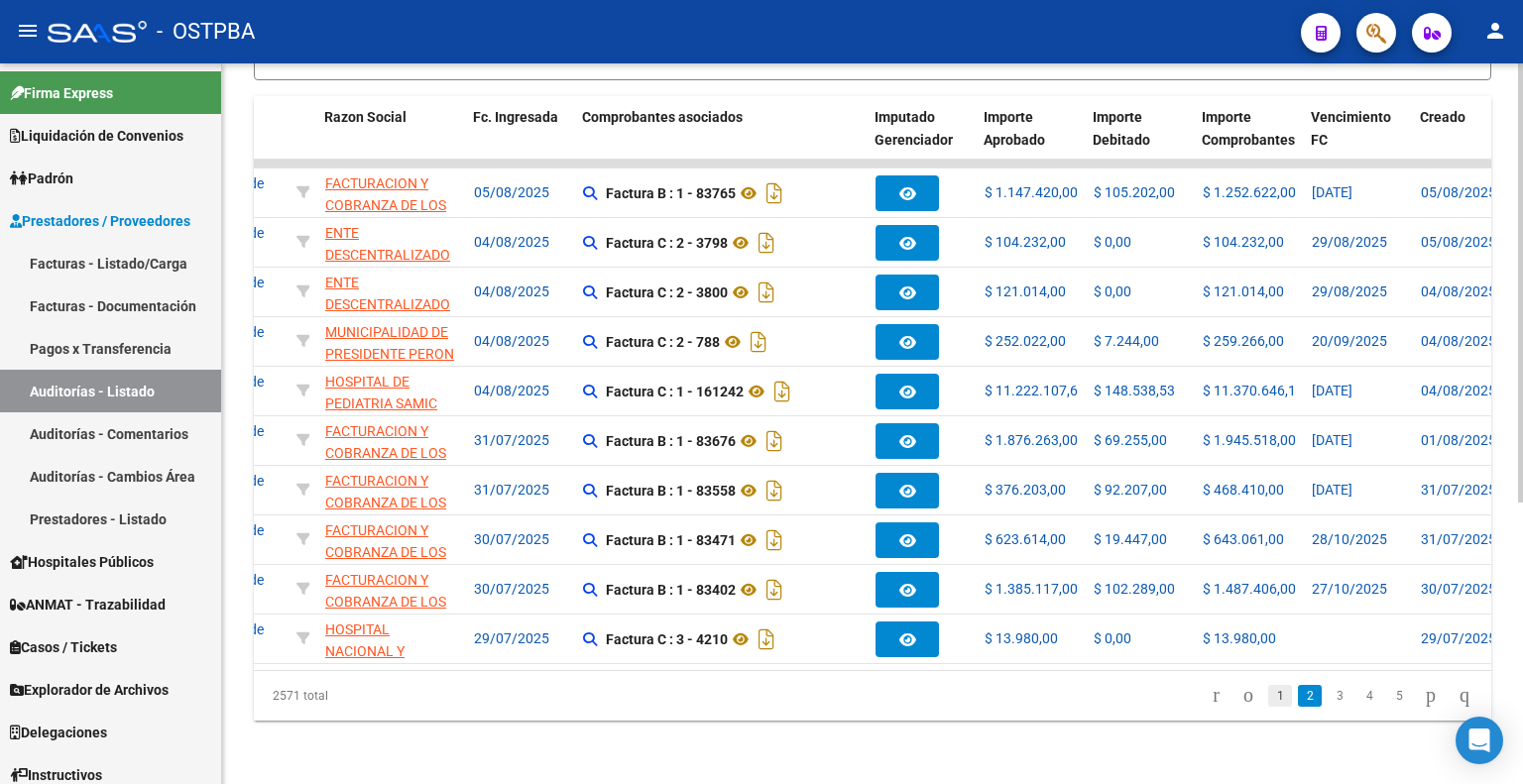 click on "1" 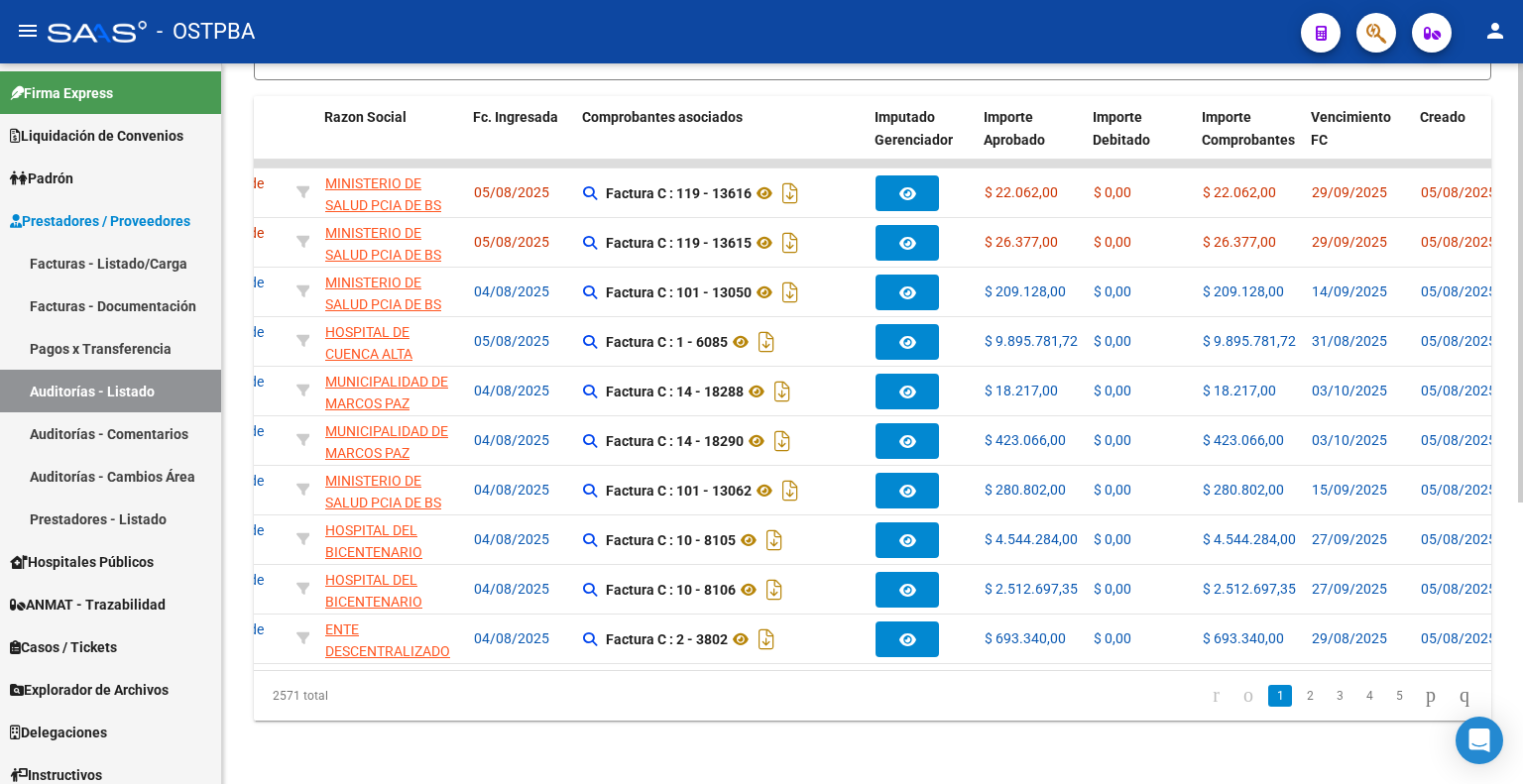 drag, startPoint x: 789, startPoint y: 653, endPoint x: 942, endPoint y: 665, distance: 153.46987 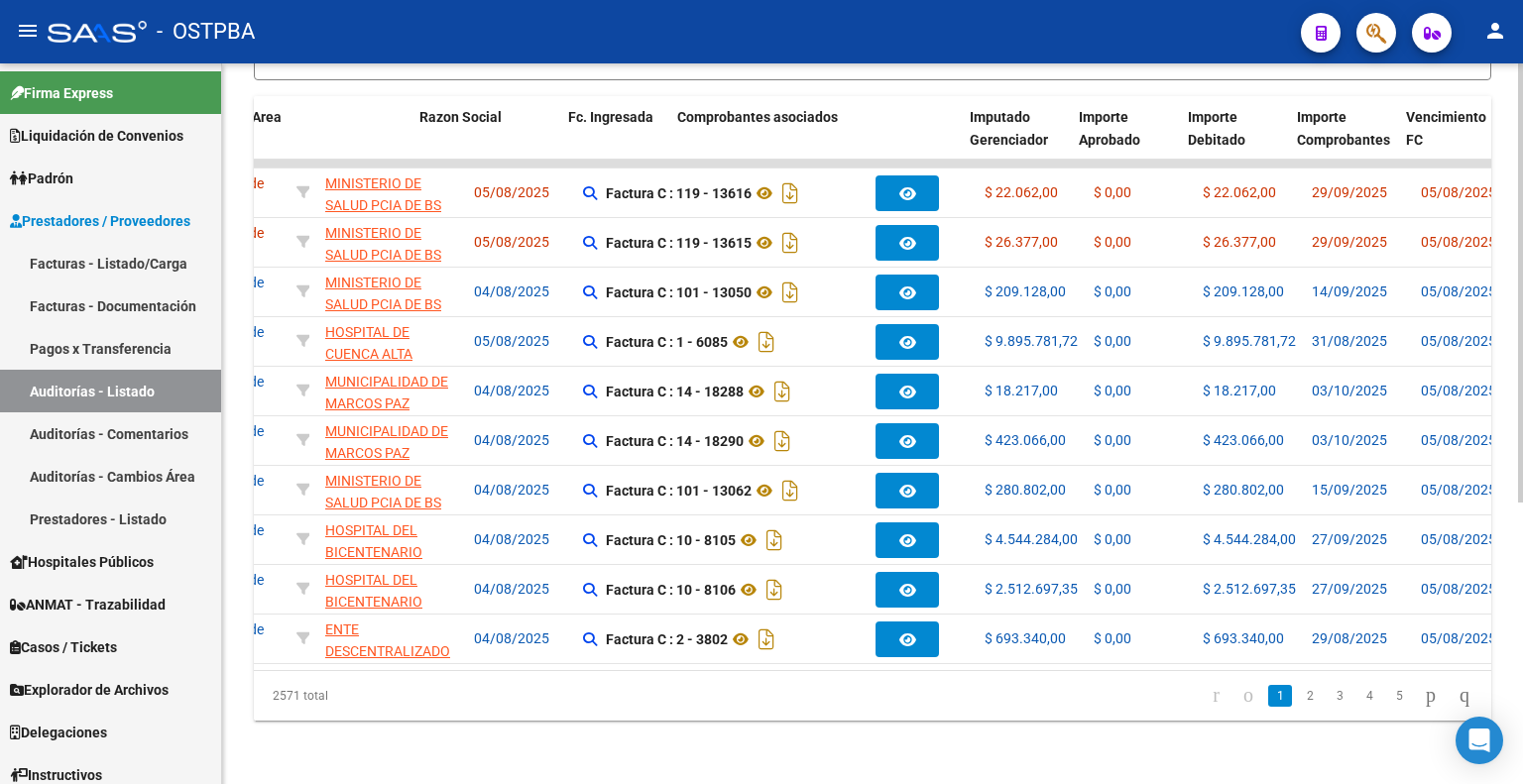 scroll, scrollTop: 0, scrollLeft: 0, axis: both 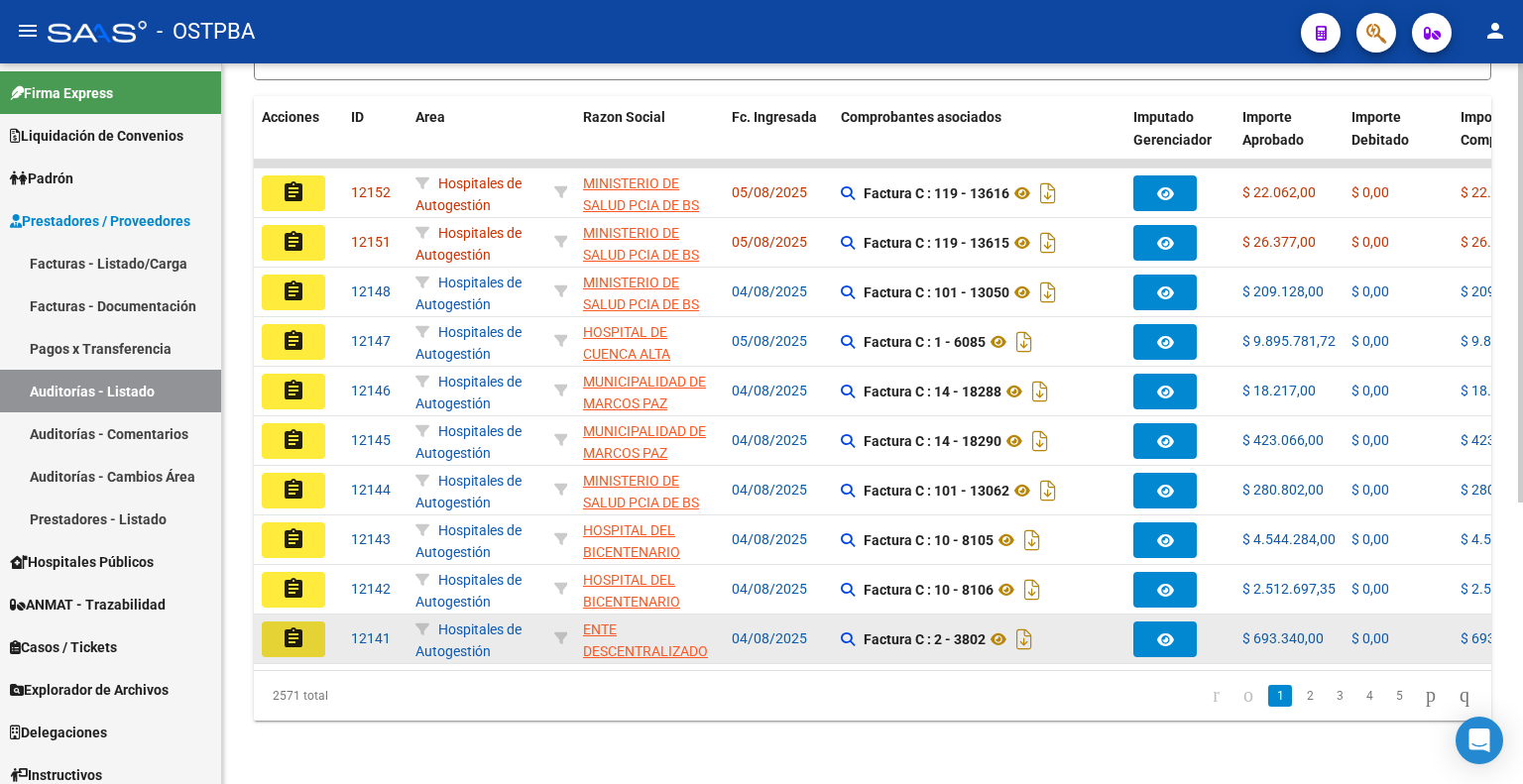 click on "assignment" 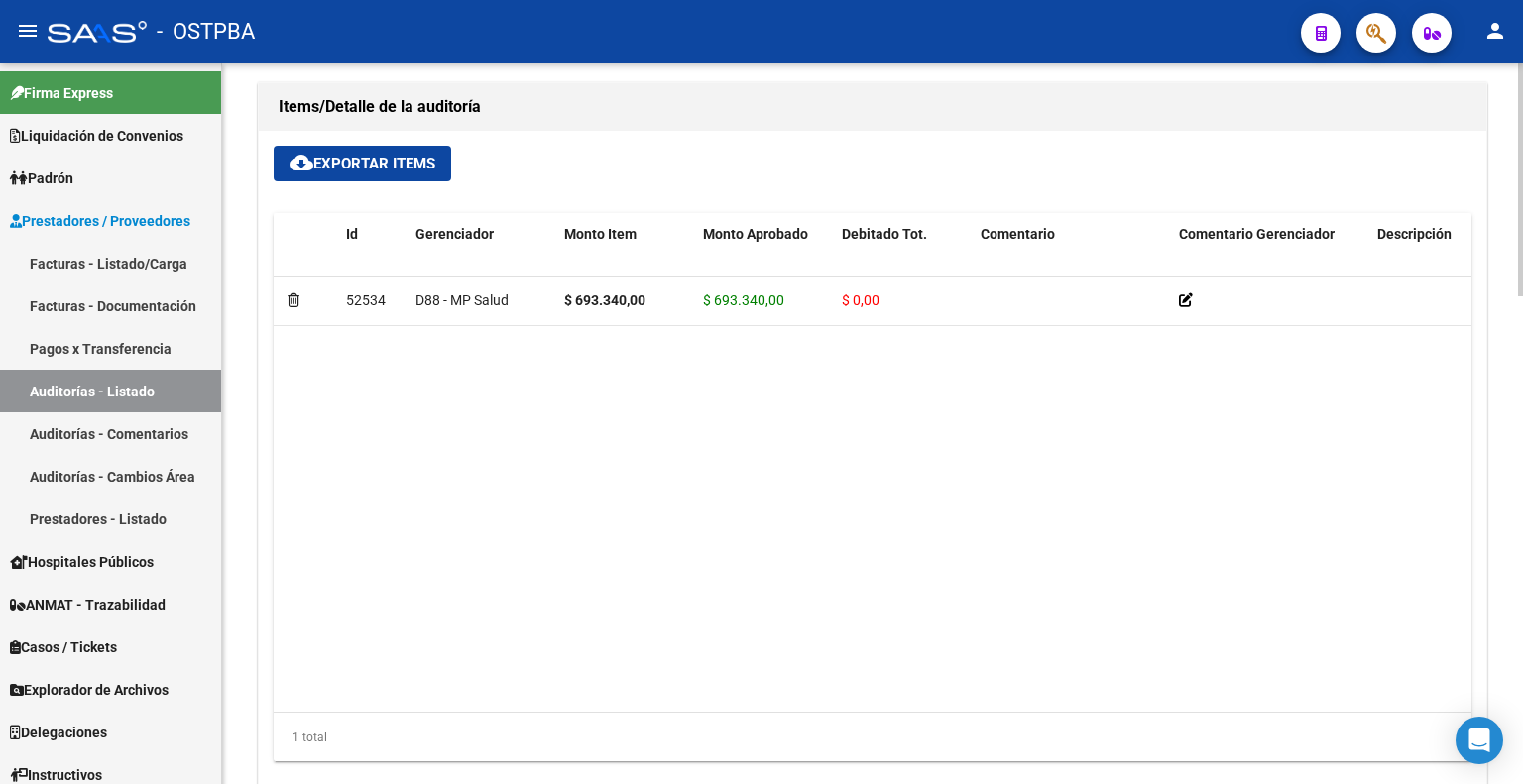 scroll, scrollTop: 1487, scrollLeft: 0, axis: vertical 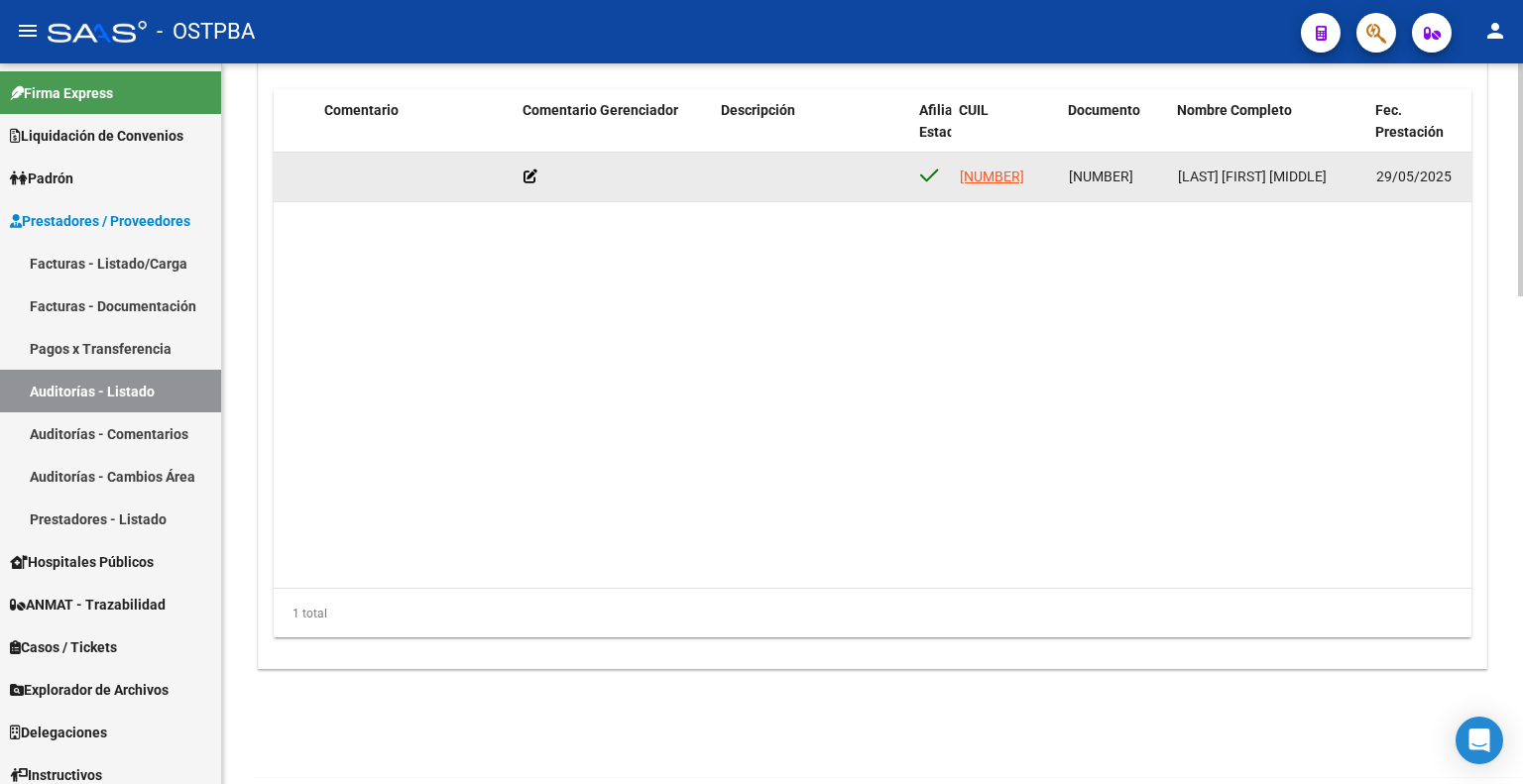 drag, startPoint x: 1053, startPoint y: 168, endPoint x: 958, endPoint y: 160, distance: 95.336247 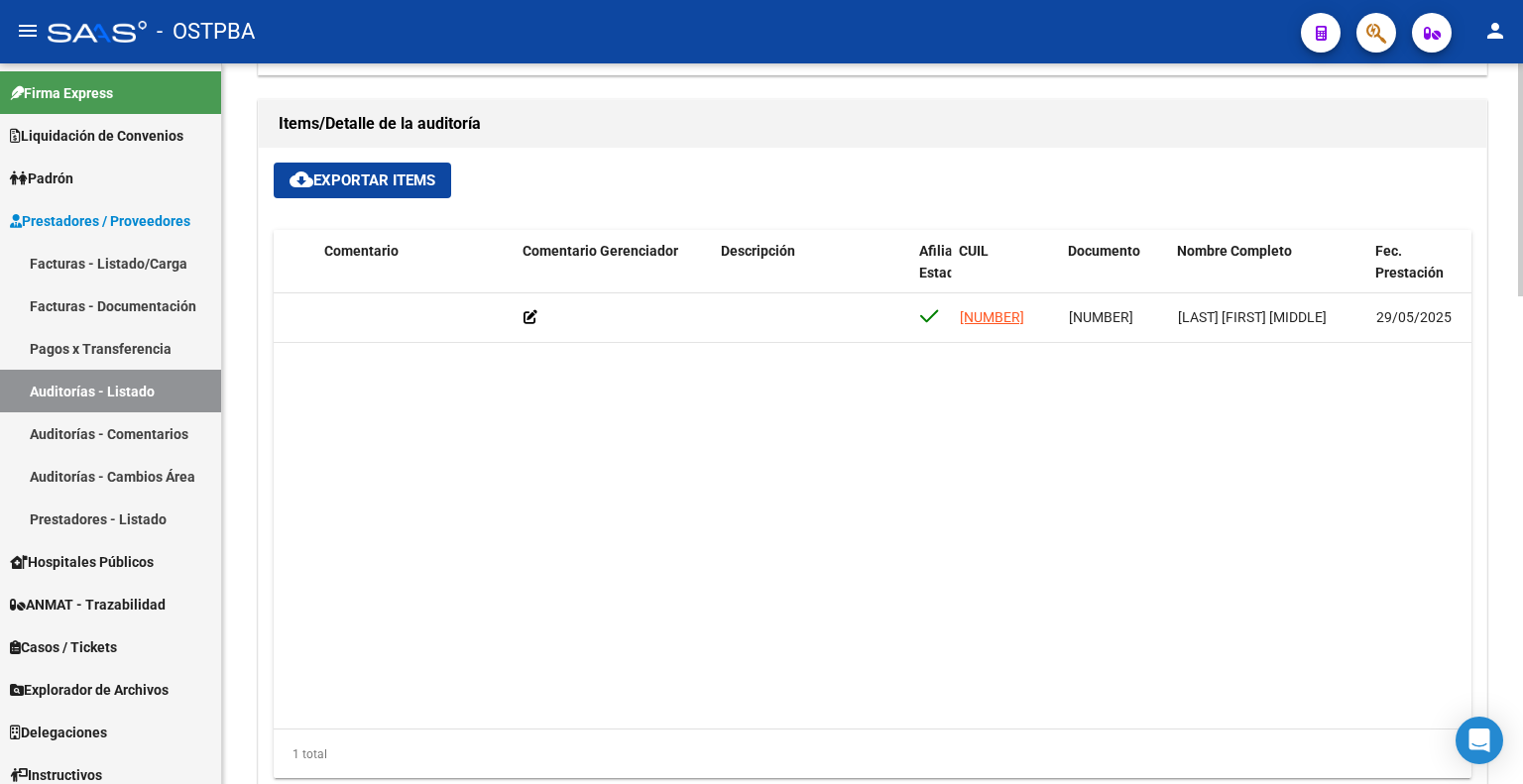 scroll, scrollTop: 1487, scrollLeft: 0, axis: vertical 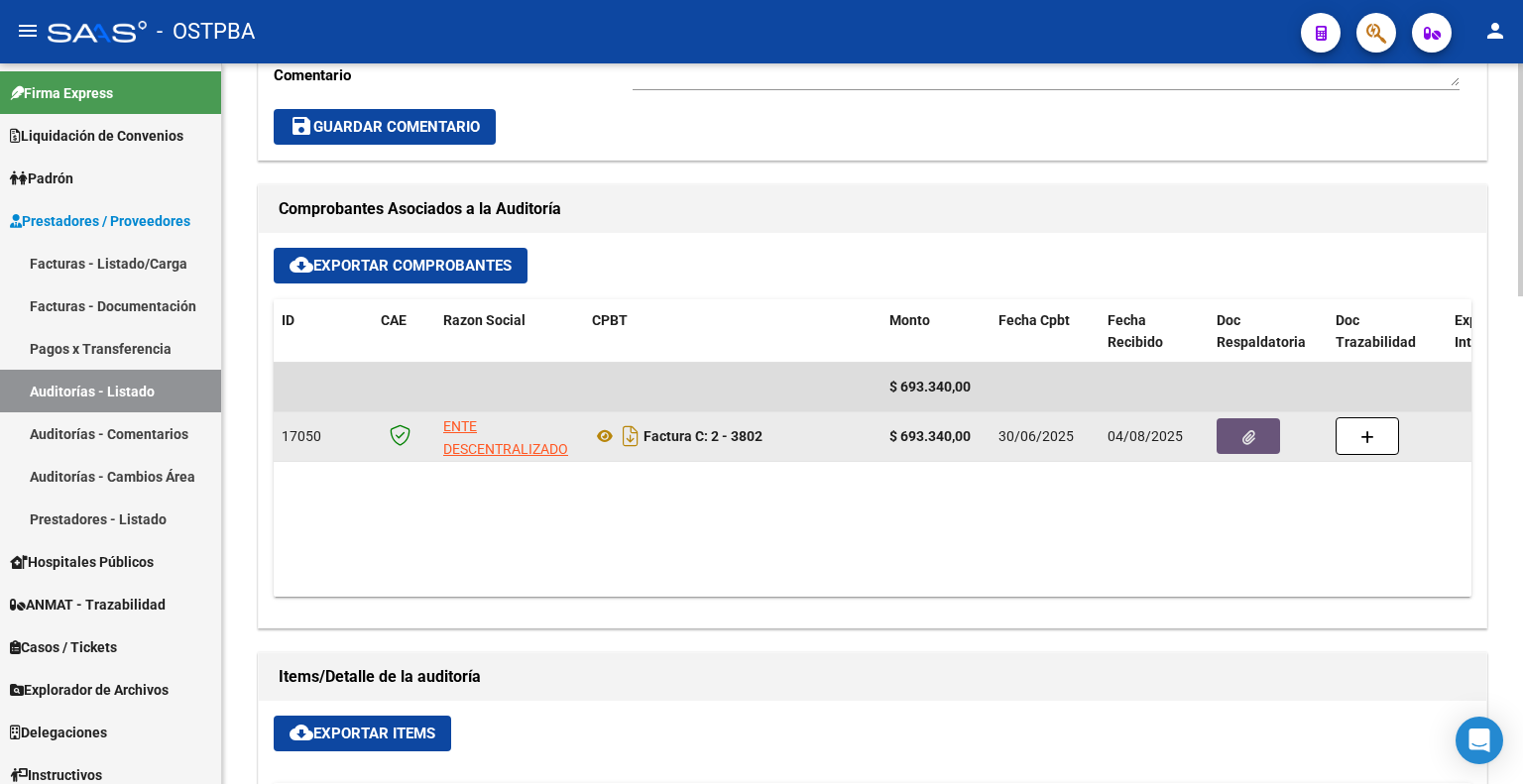 click 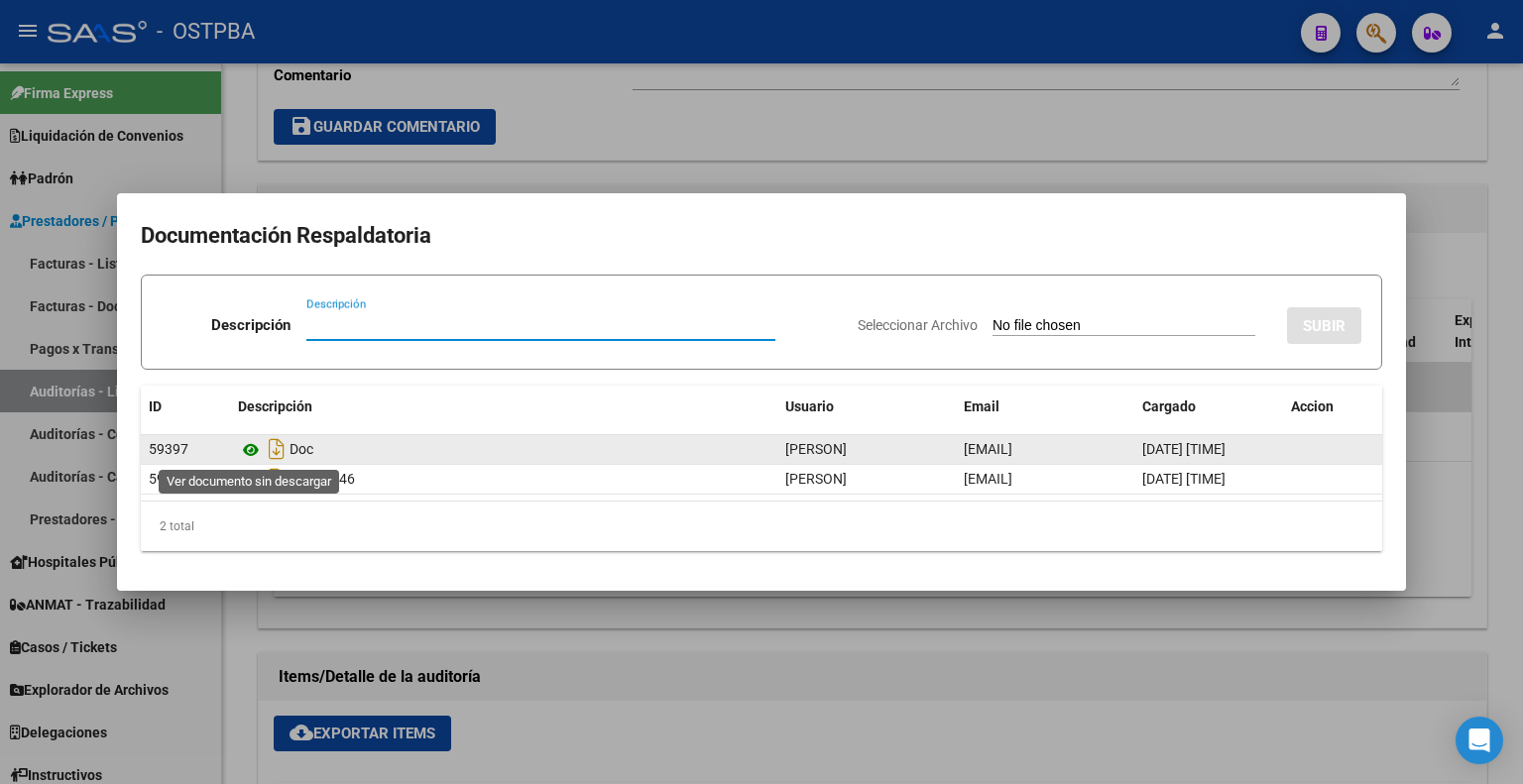 click 